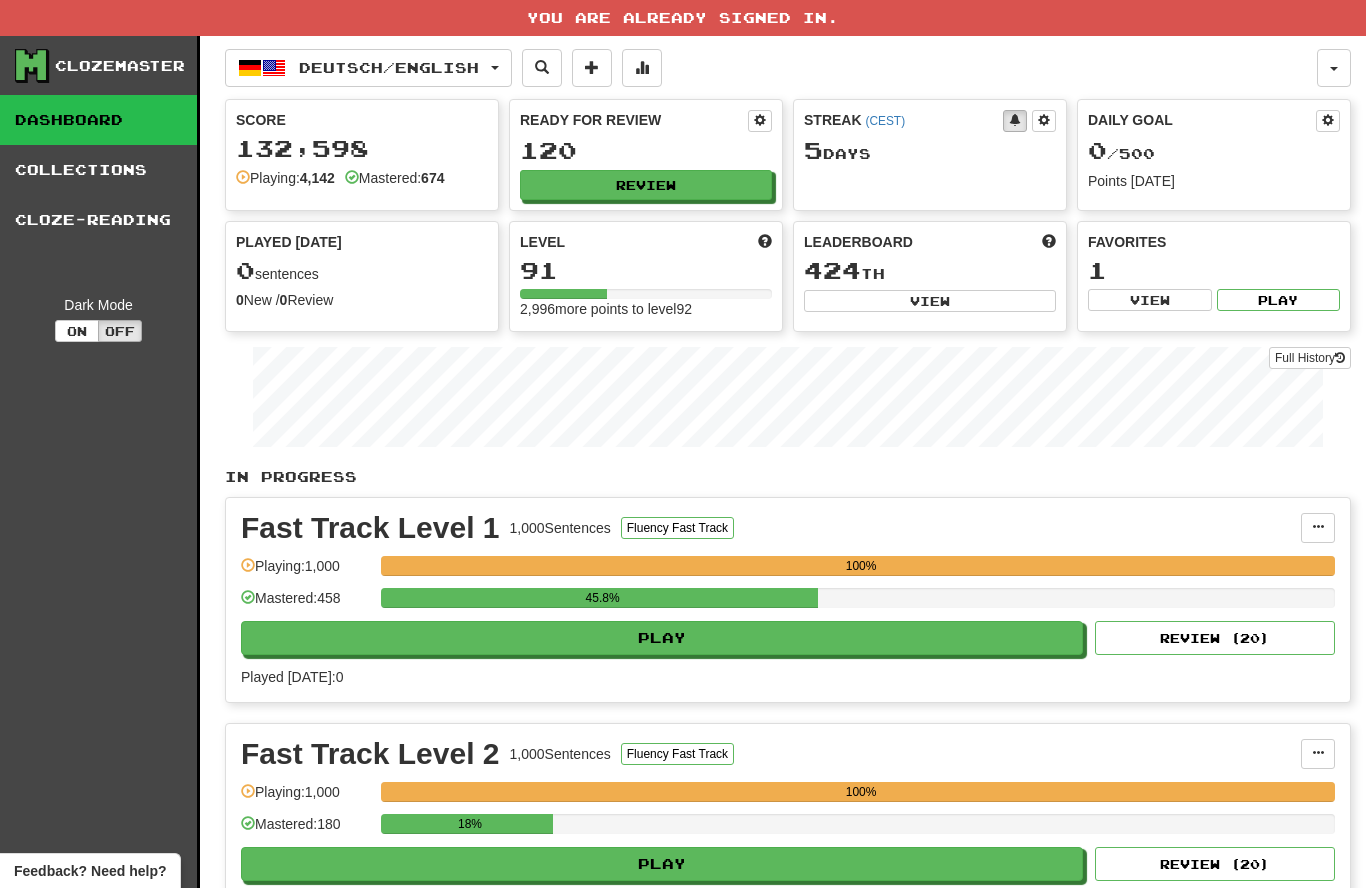 scroll, scrollTop: 0, scrollLeft: 0, axis: both 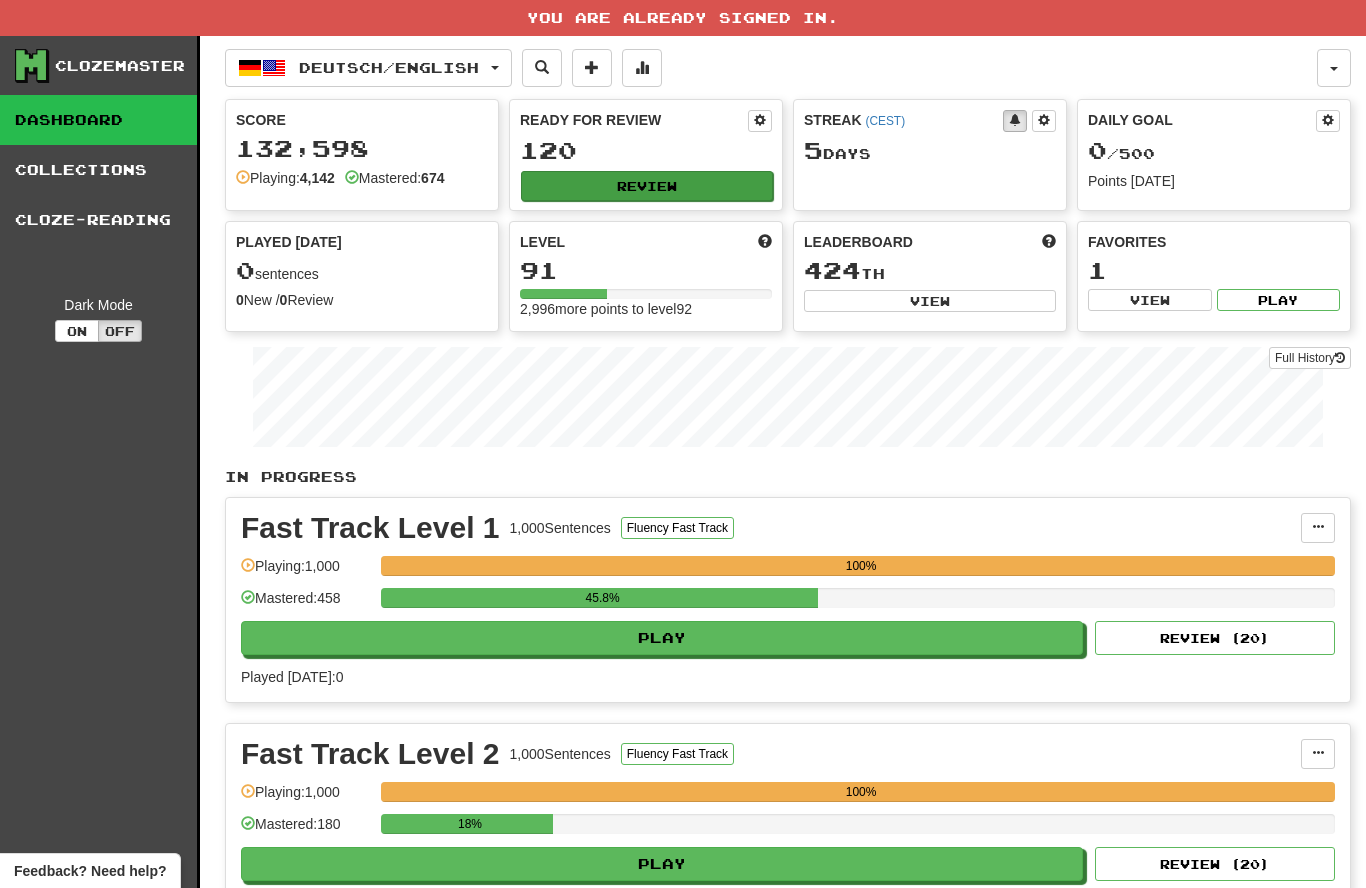 click on "Review" at bounding box center [647, 186] 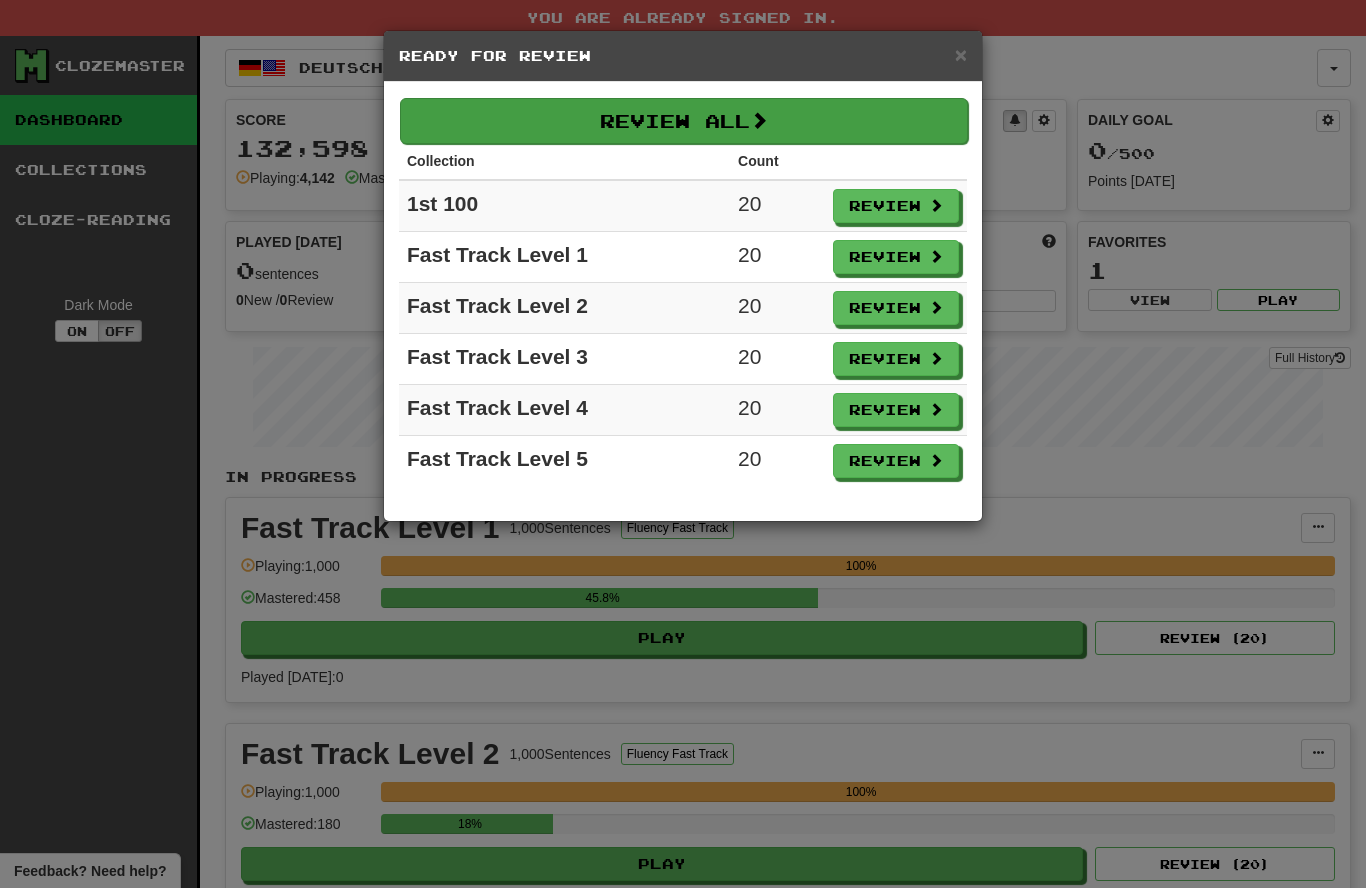 click on "Review All" at bounding box center [684, 121] 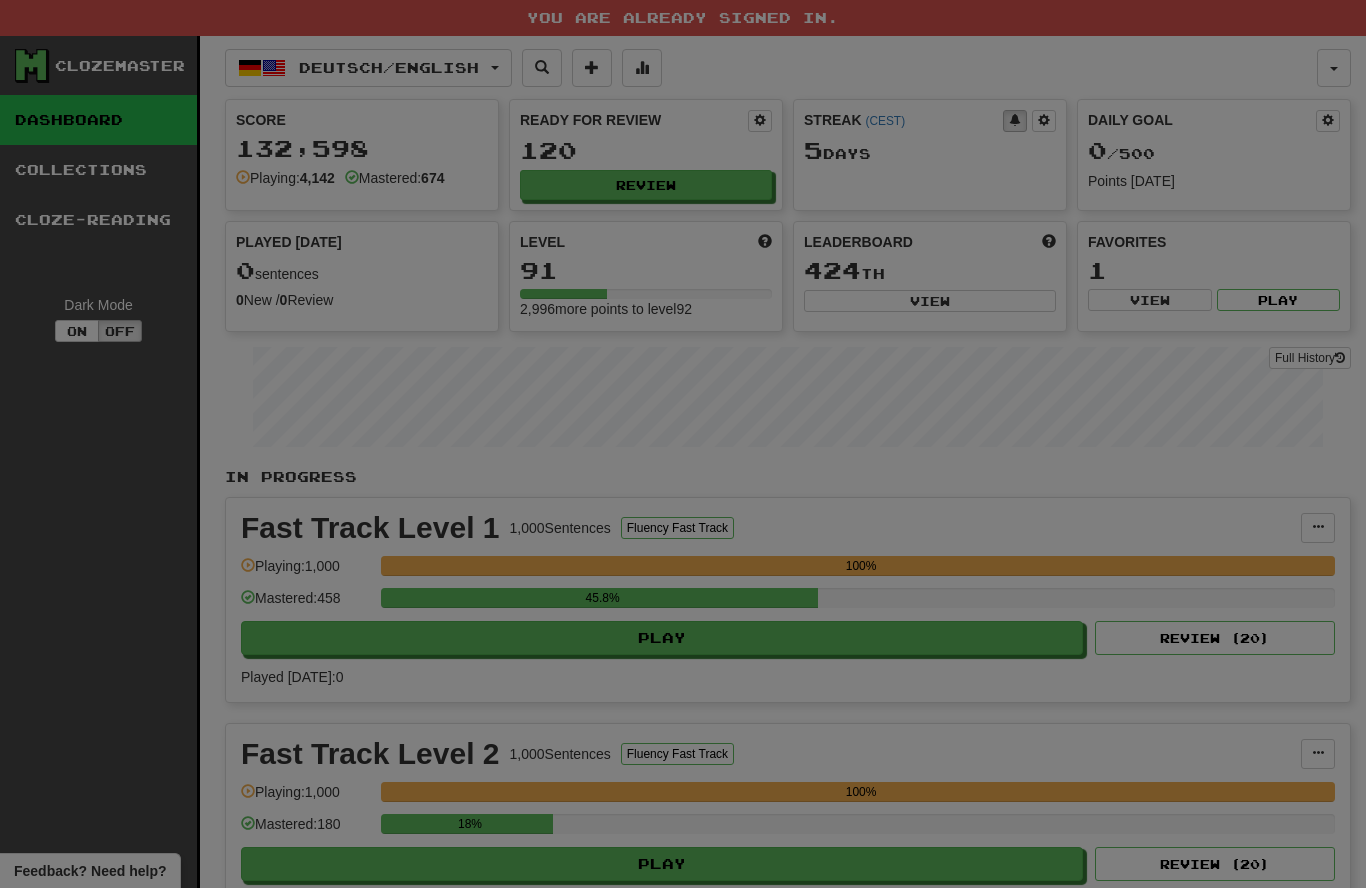 select on "**" 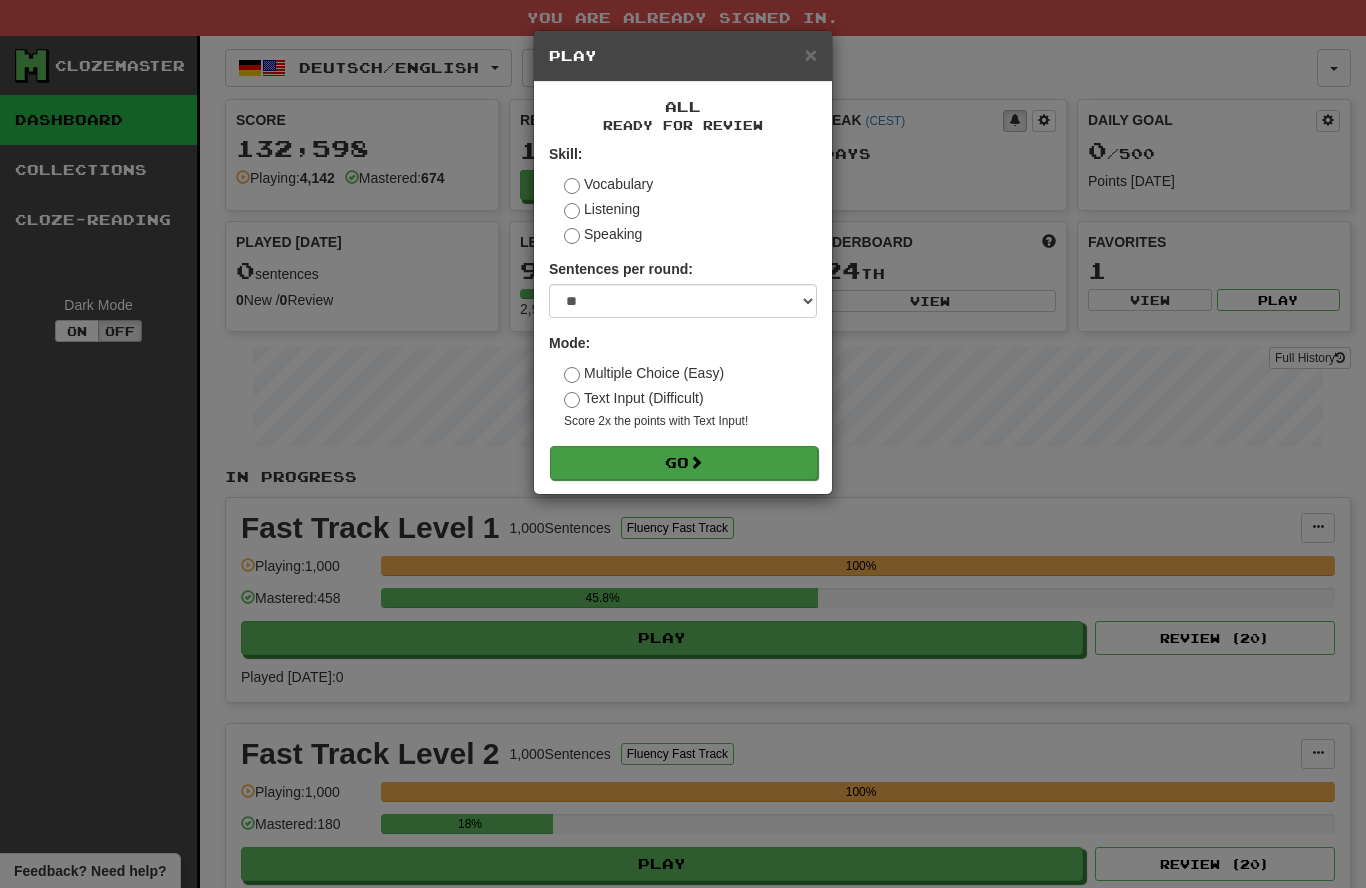 click on "Go" at bounding box center (684, 463) 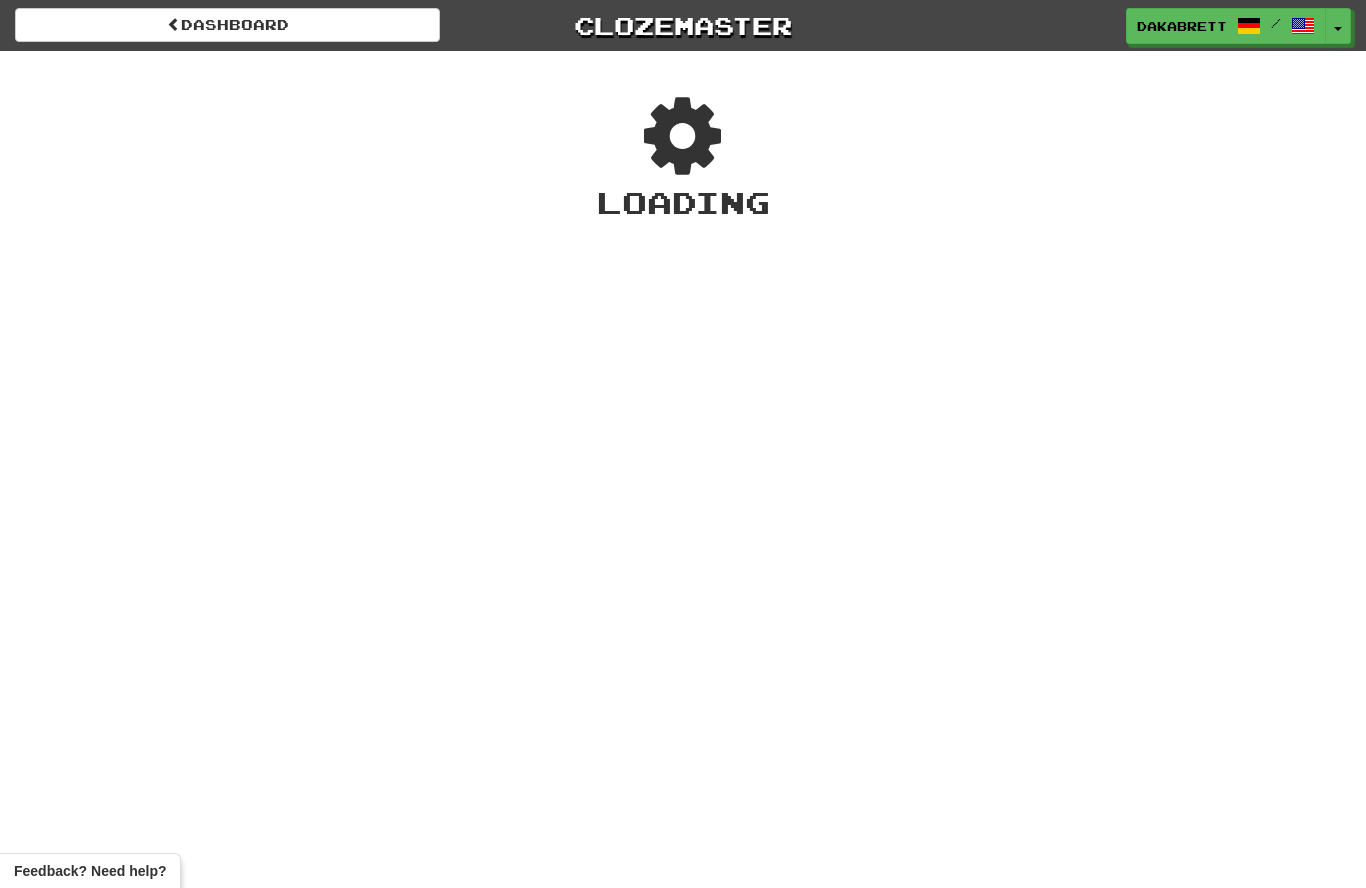 scroll, scrollTop: 0, scrollLeft: 0, axis: both 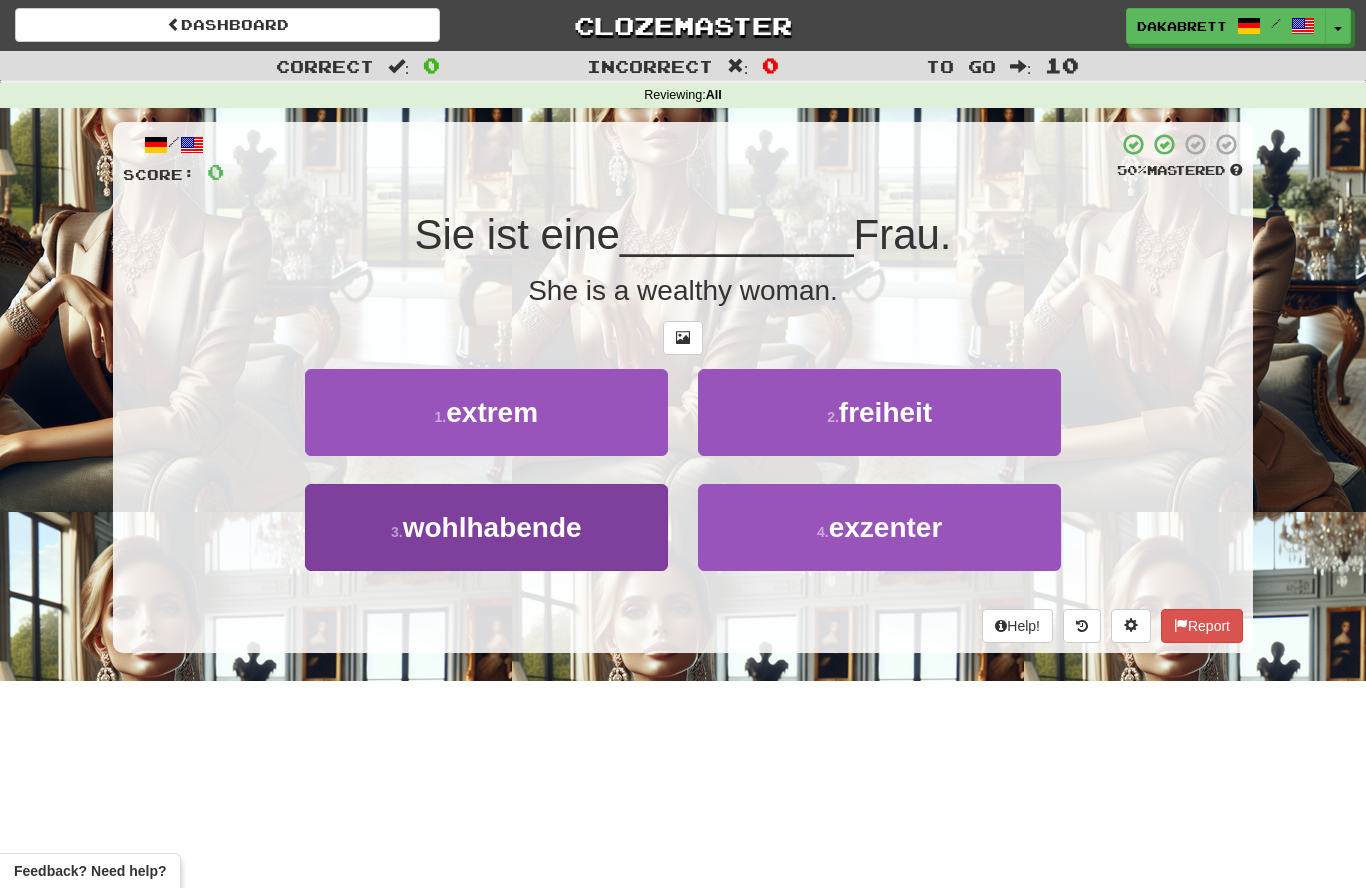 click on "wohlhabende" at bounding box center (492, 527) 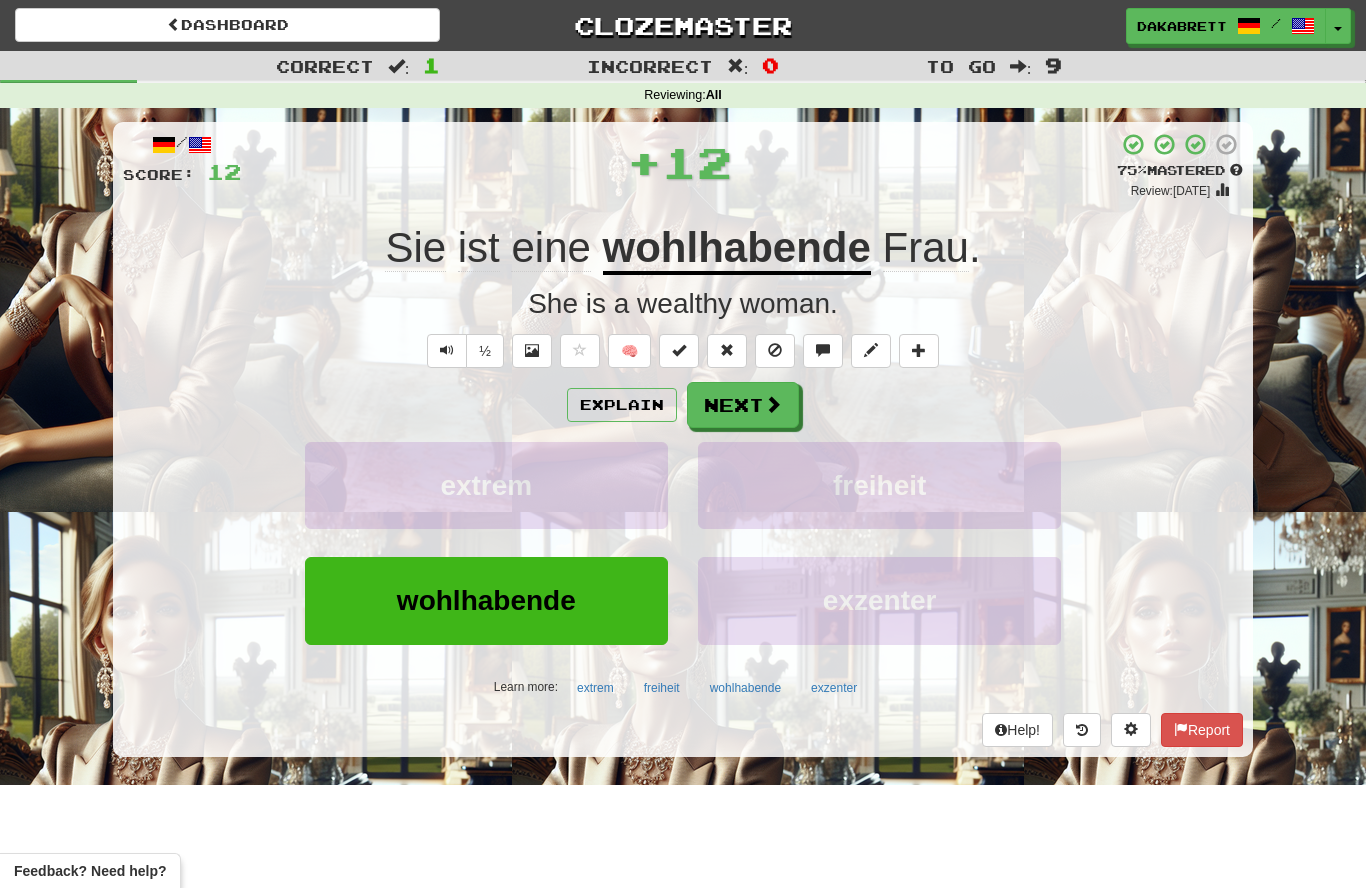 click on "wohlhabende" at bounding box center [737, 249] 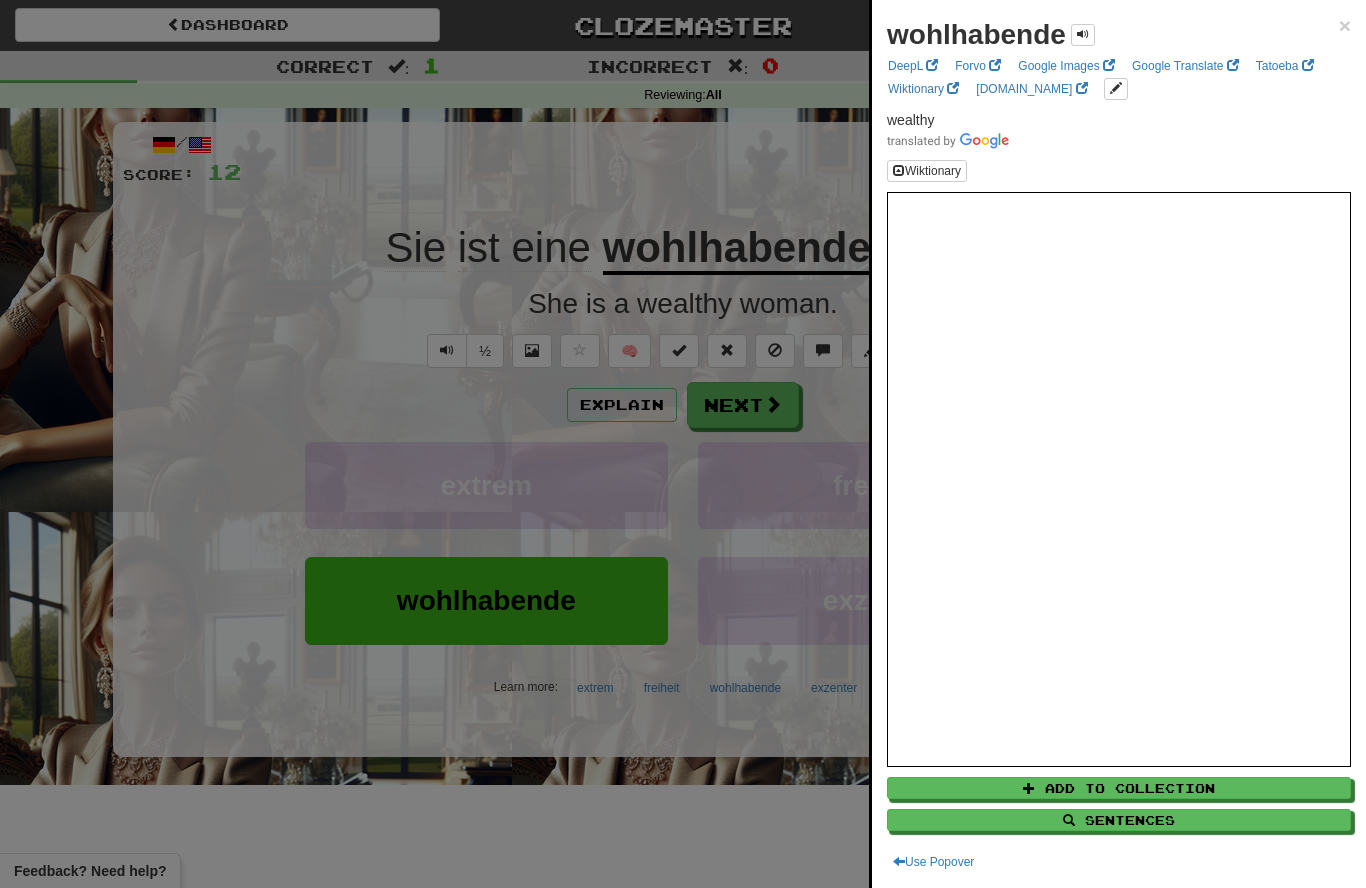 click at bounding box center [683, 444] 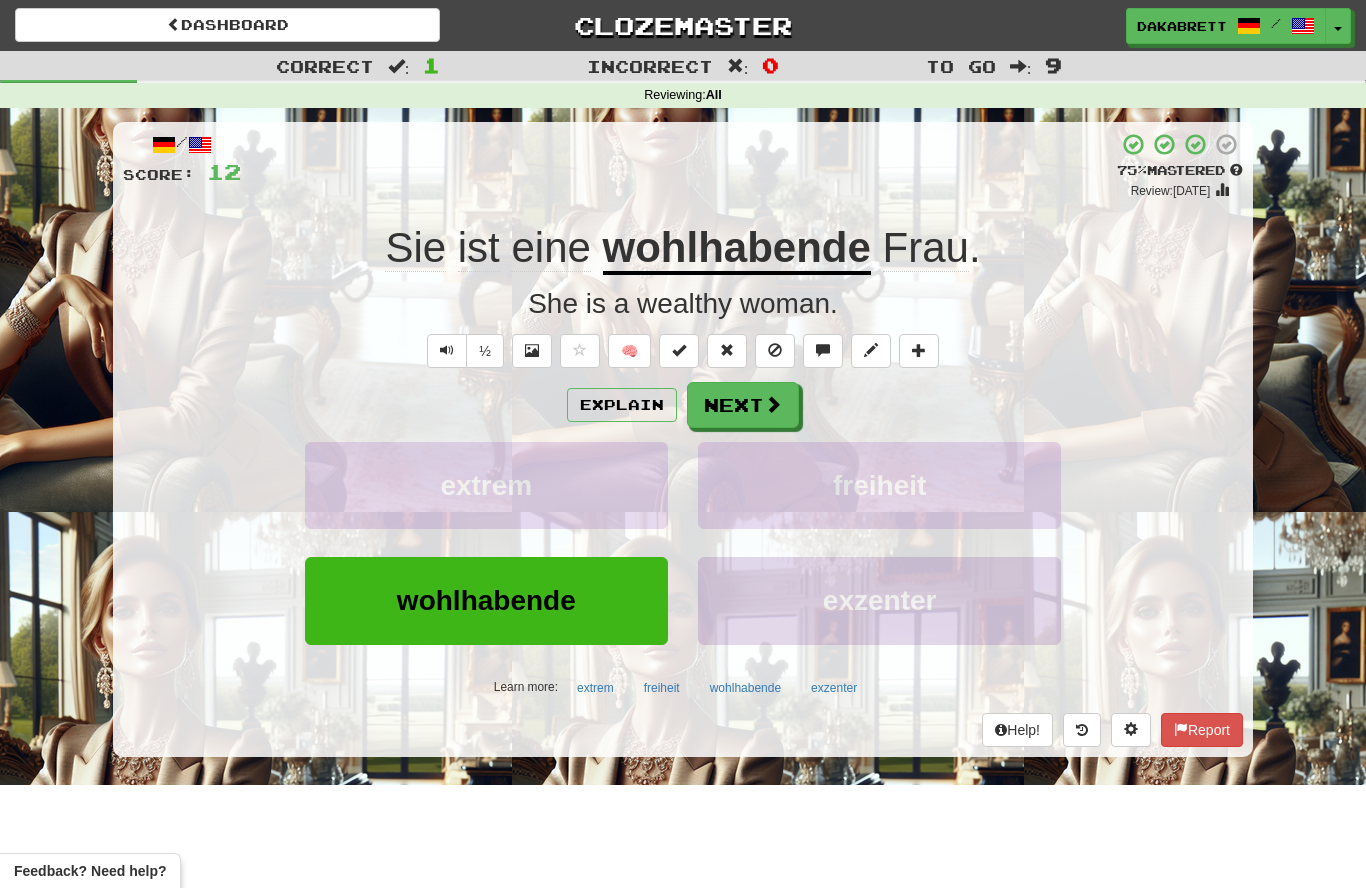 click on "exzenter" at bounding box center (880, 600) 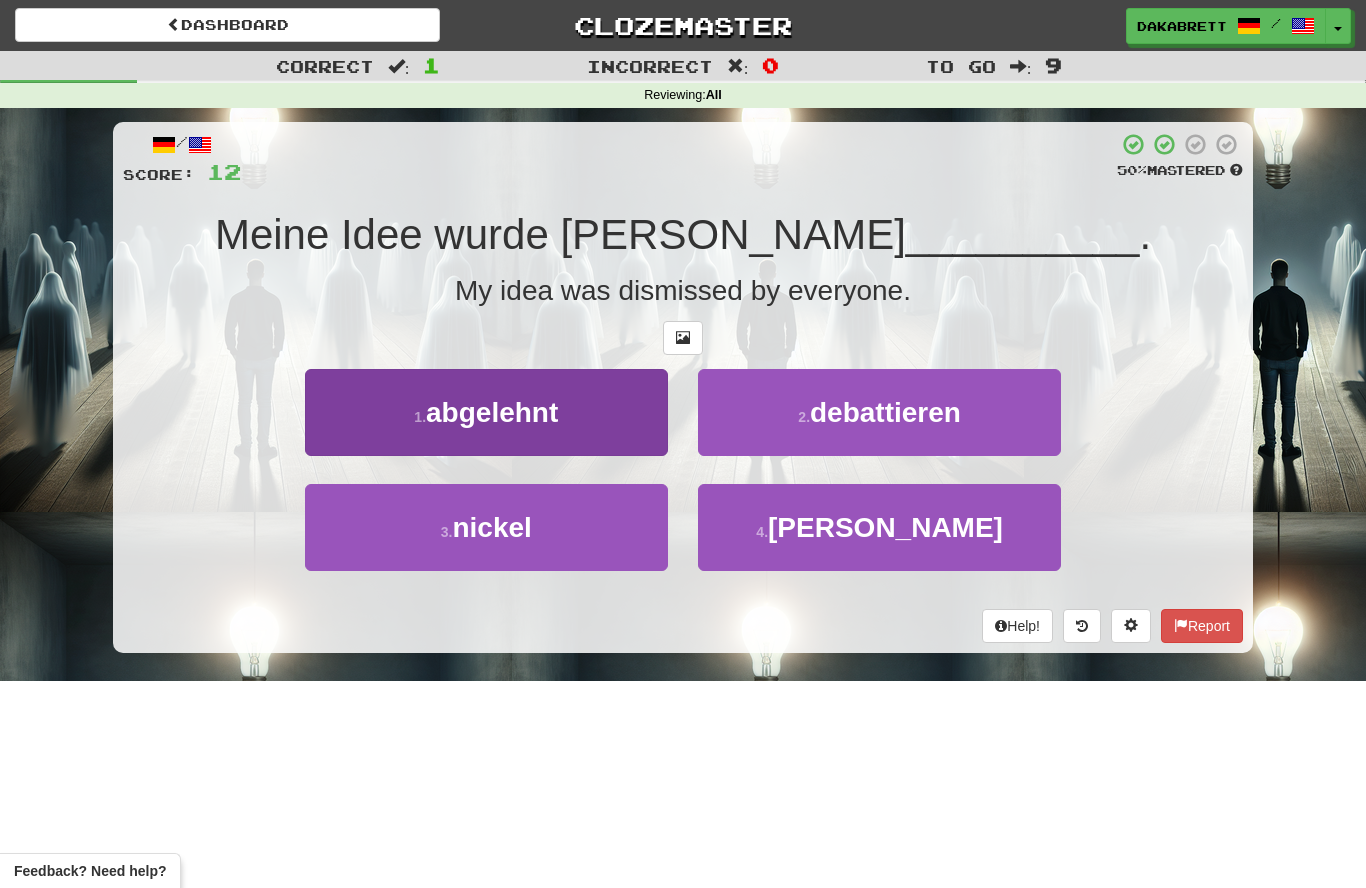 click on "abgelehnt" at bounding box center (492, 412) 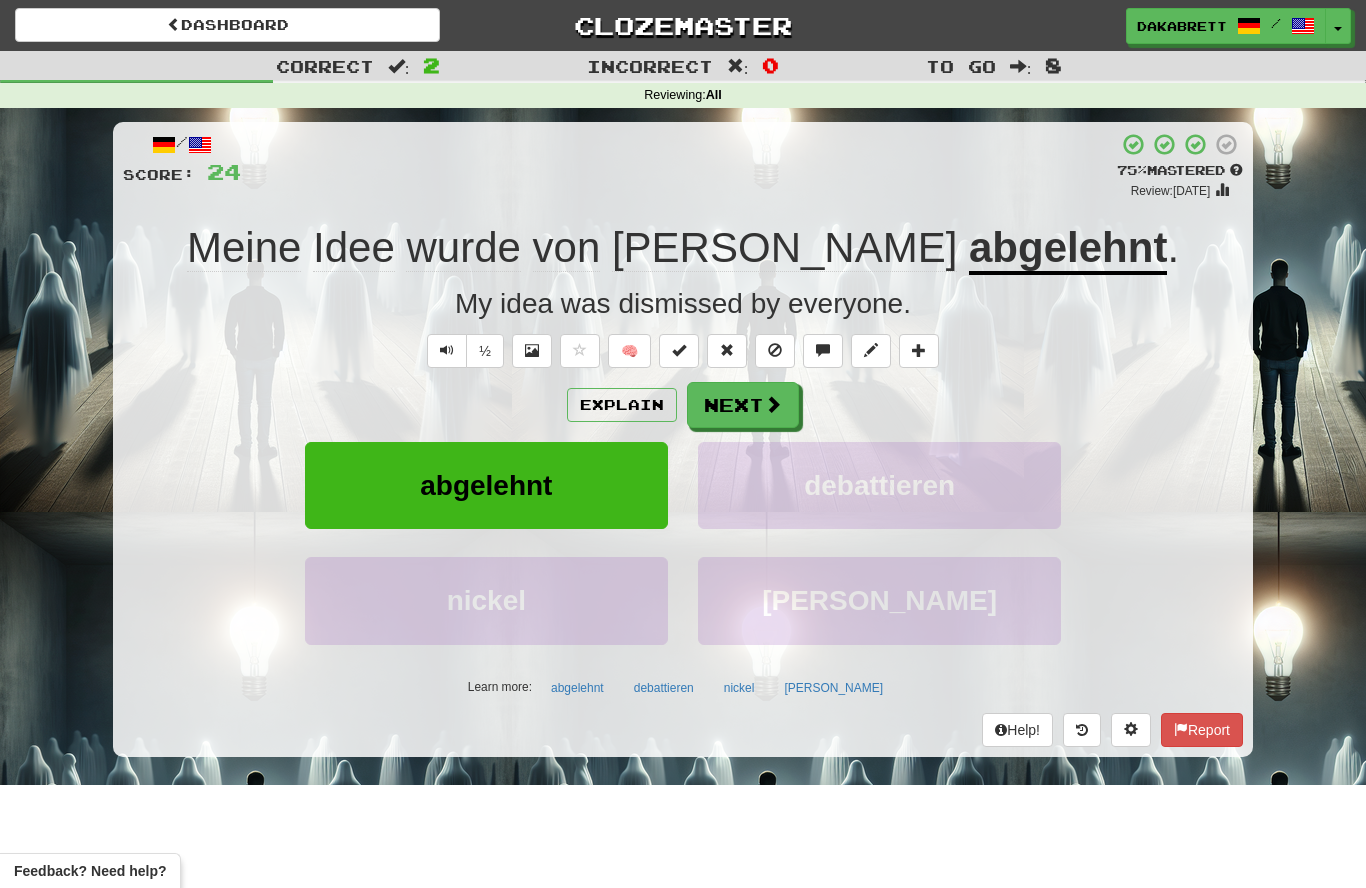 click on "abgelehnt" at bounding box center (1068, 249) 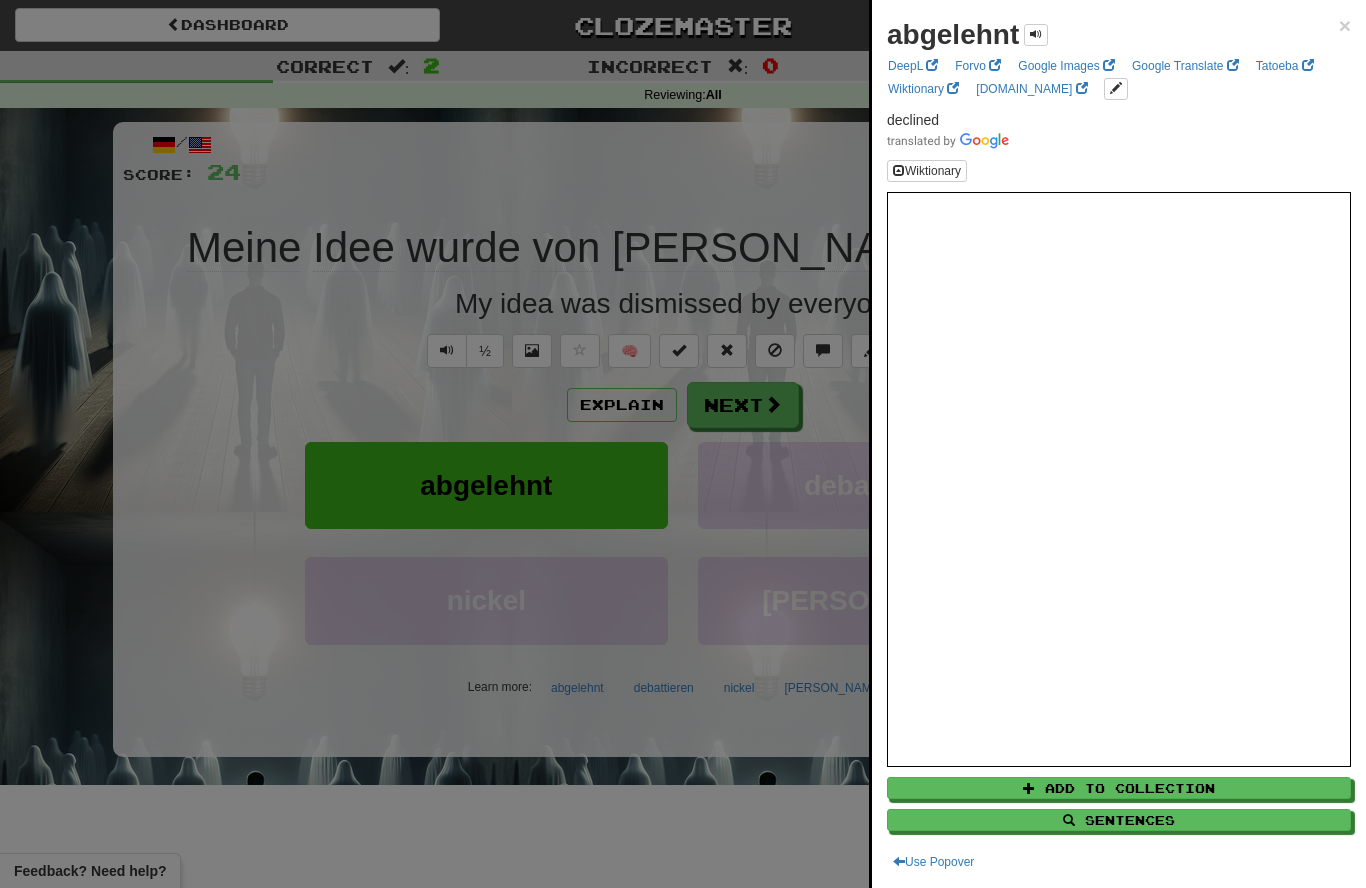 click at bounding box center [683, 444] 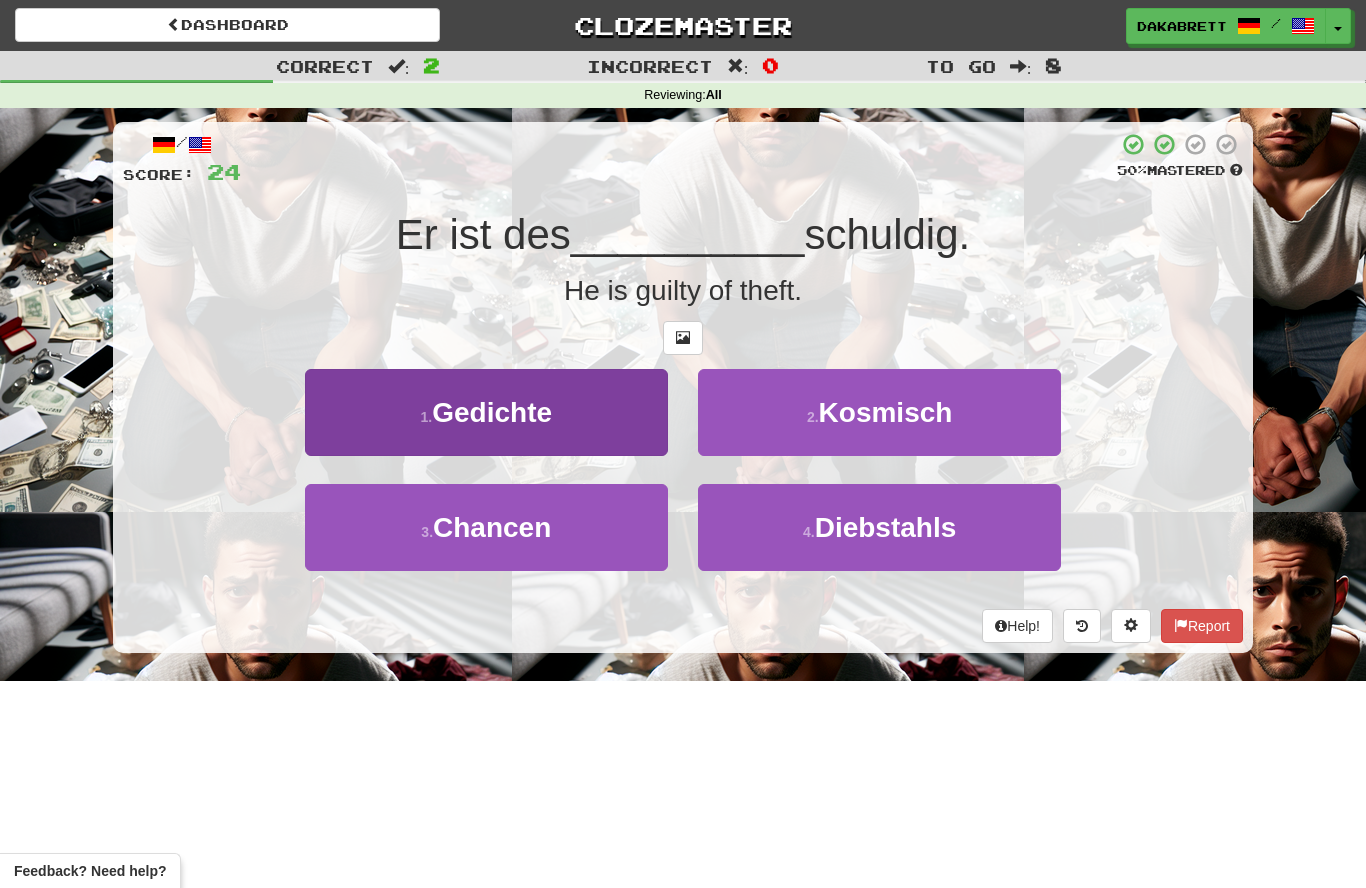 click on "Gedichte" at bounding box center (492, 412) 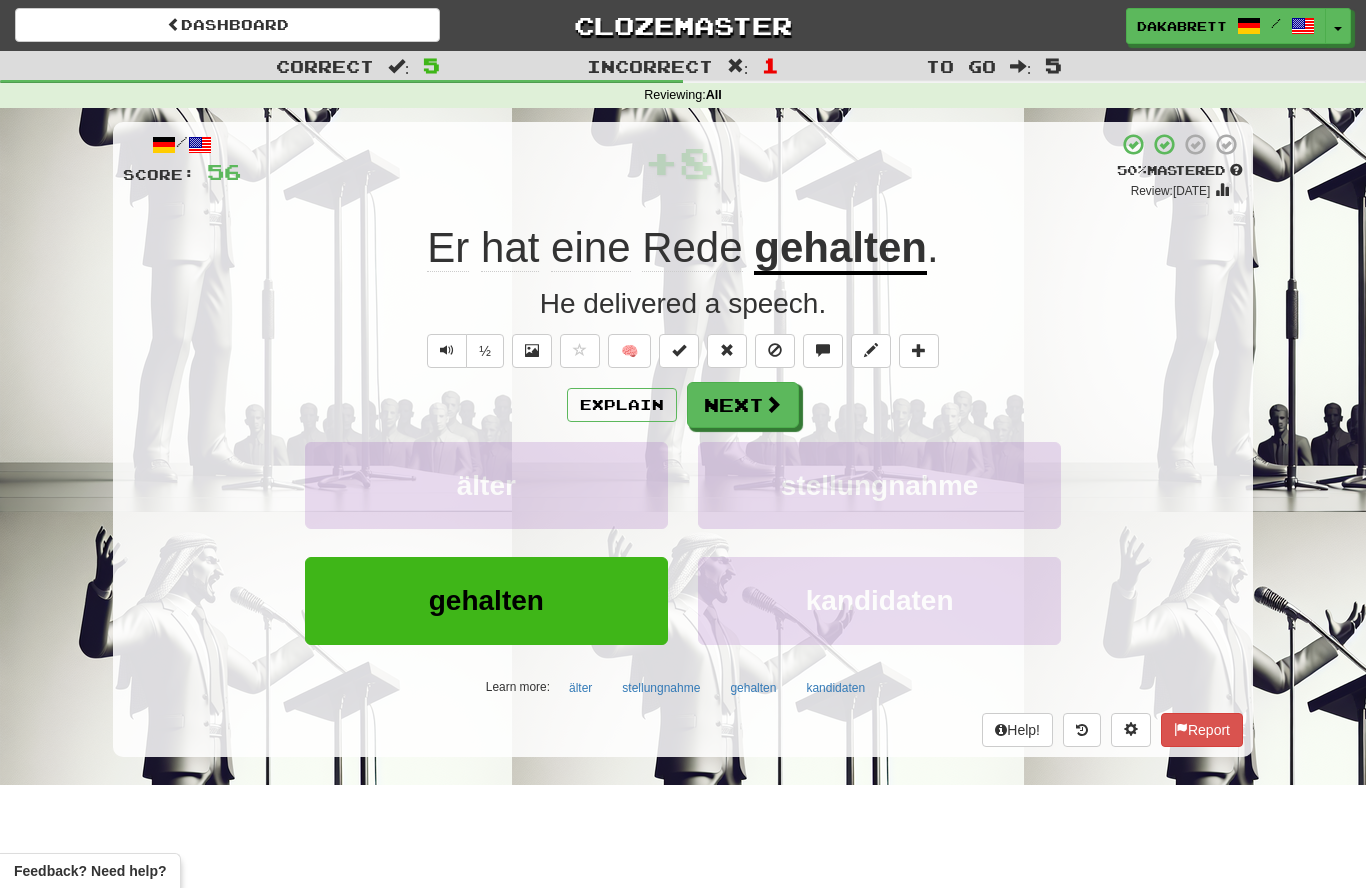 click on "gehalten" at bounding box center [840, 249] 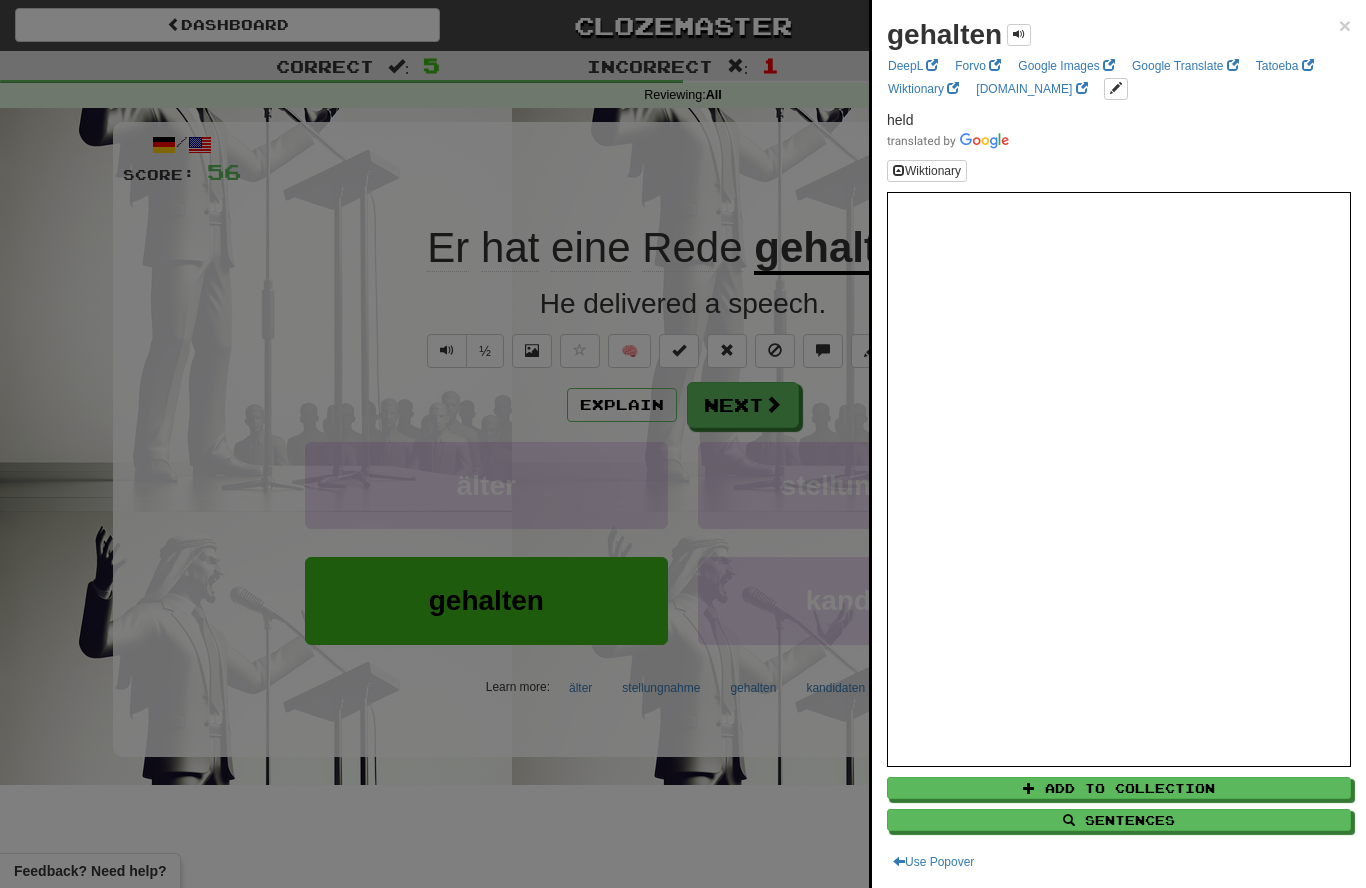 click at bounding box center [683, 444] 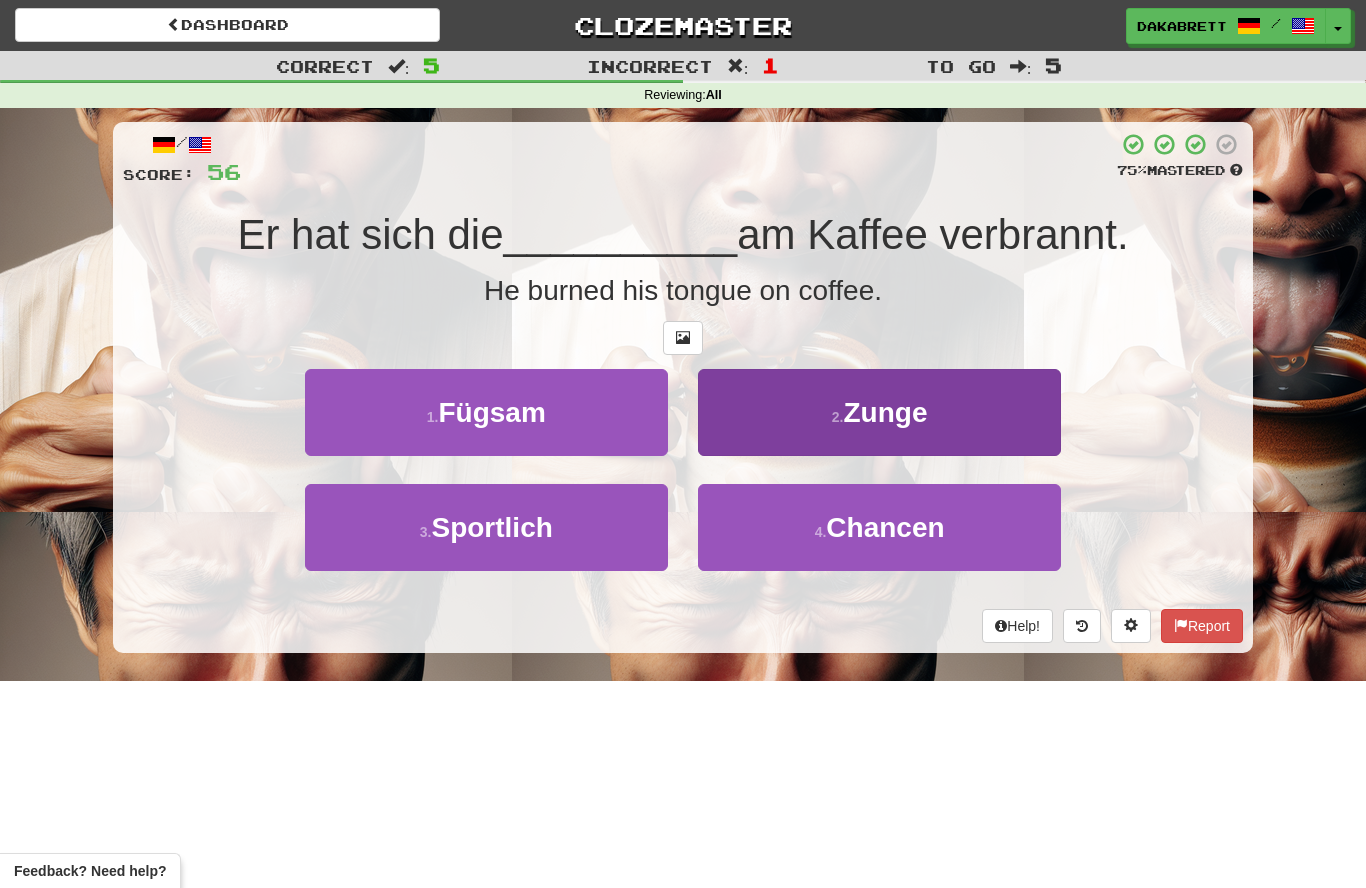 click on "2 .  [GEOGRAPHIC_DATA]" at bounding box center [879, 412] 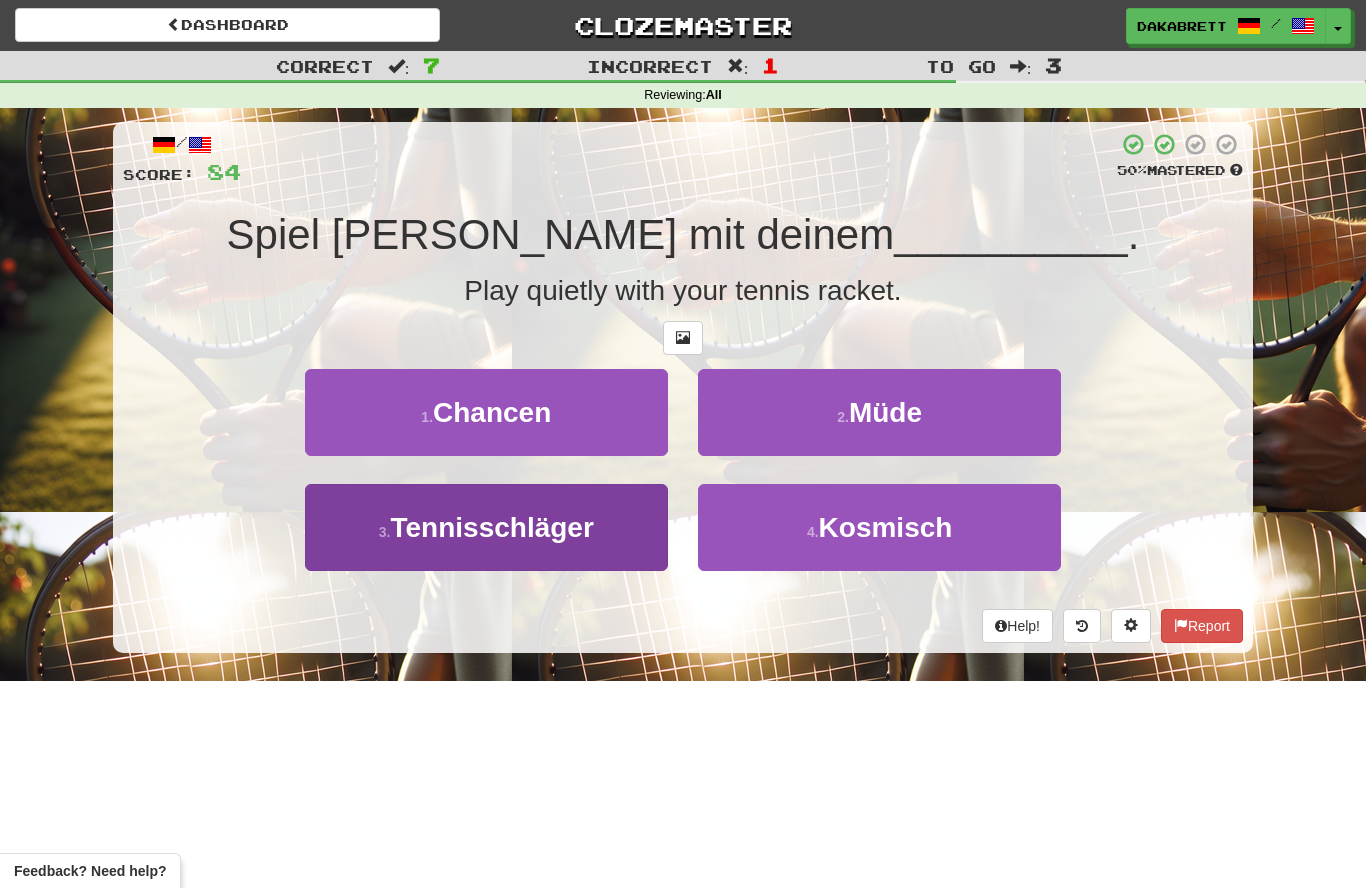 click on "Tennisschläger" at bounding box center (492, 527) 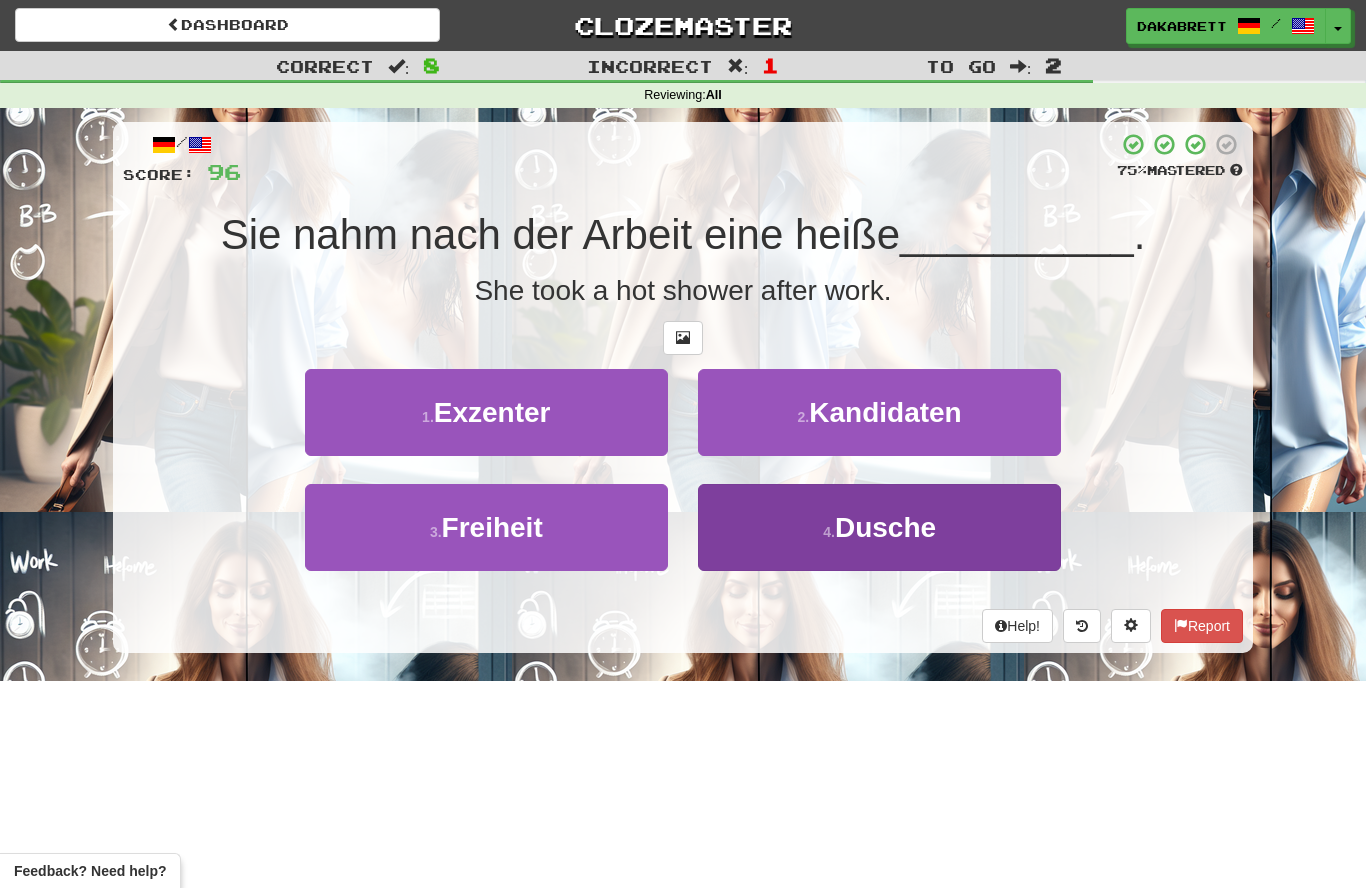 click on "4 .  Dusche" at bounding box center (879, 527) 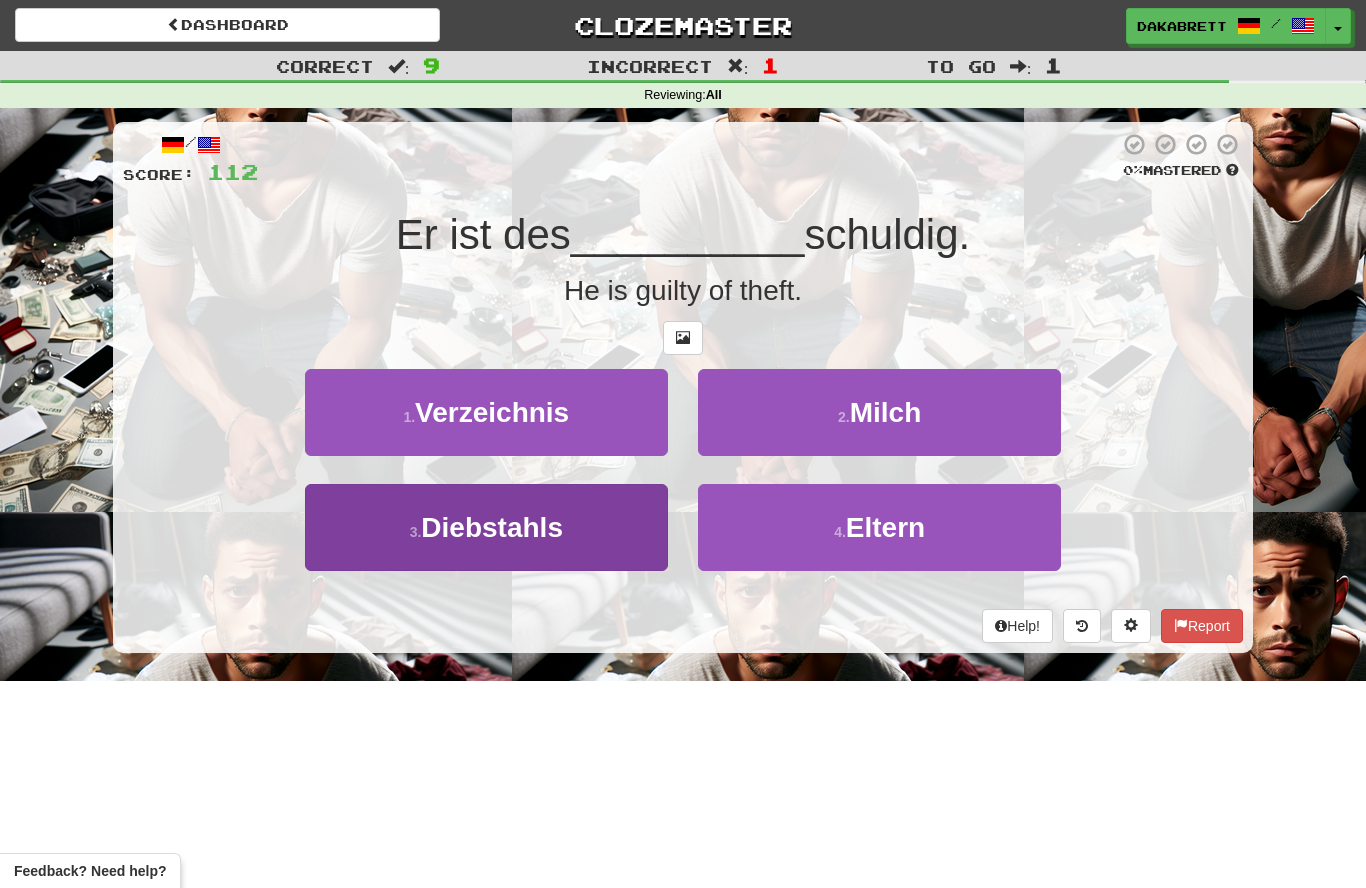 click on "3 .  Diebstahls" at bounding box center [486, 527] 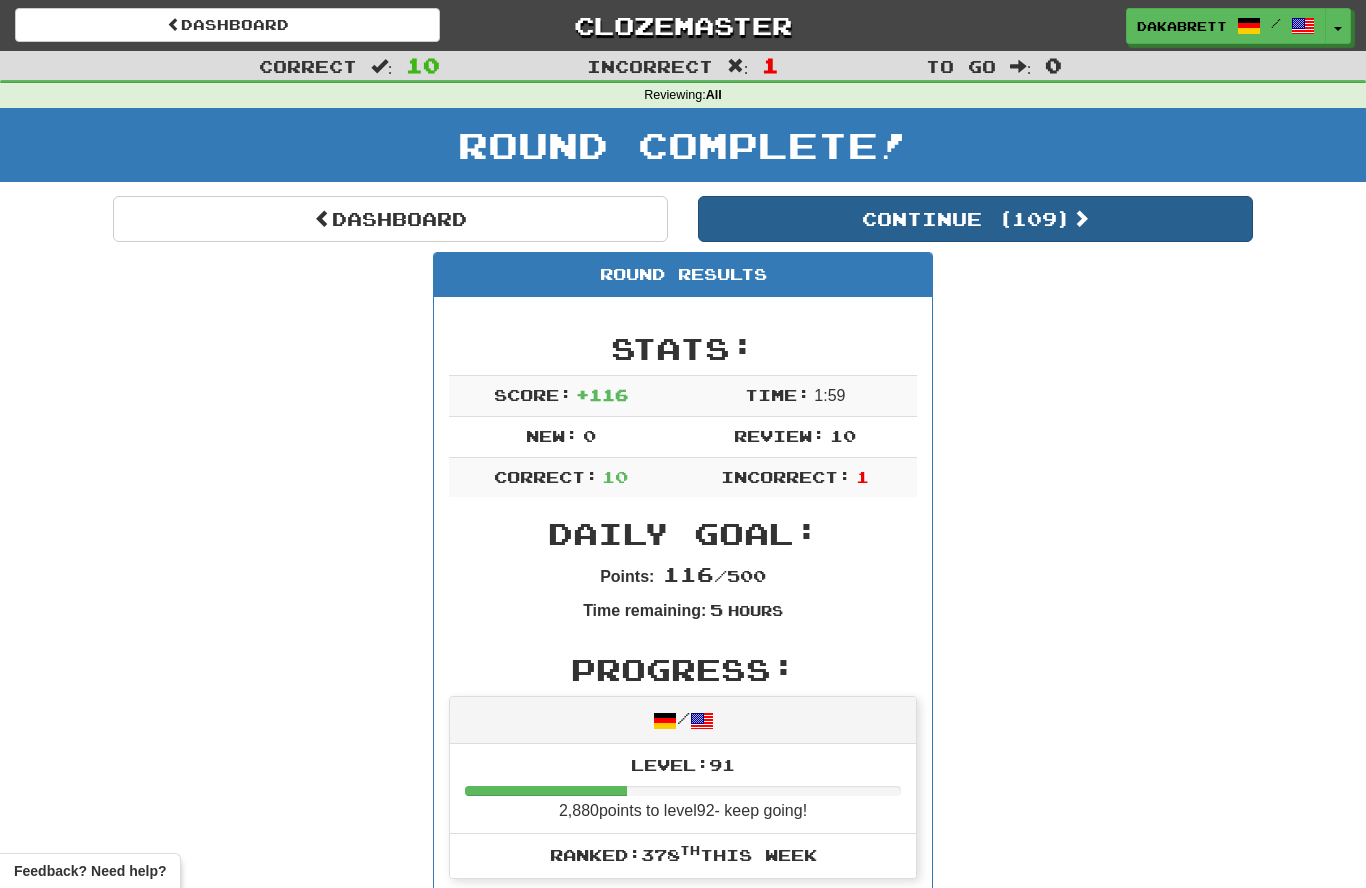 click on "Continue ( 109 )" at bounding box center (975, 219) 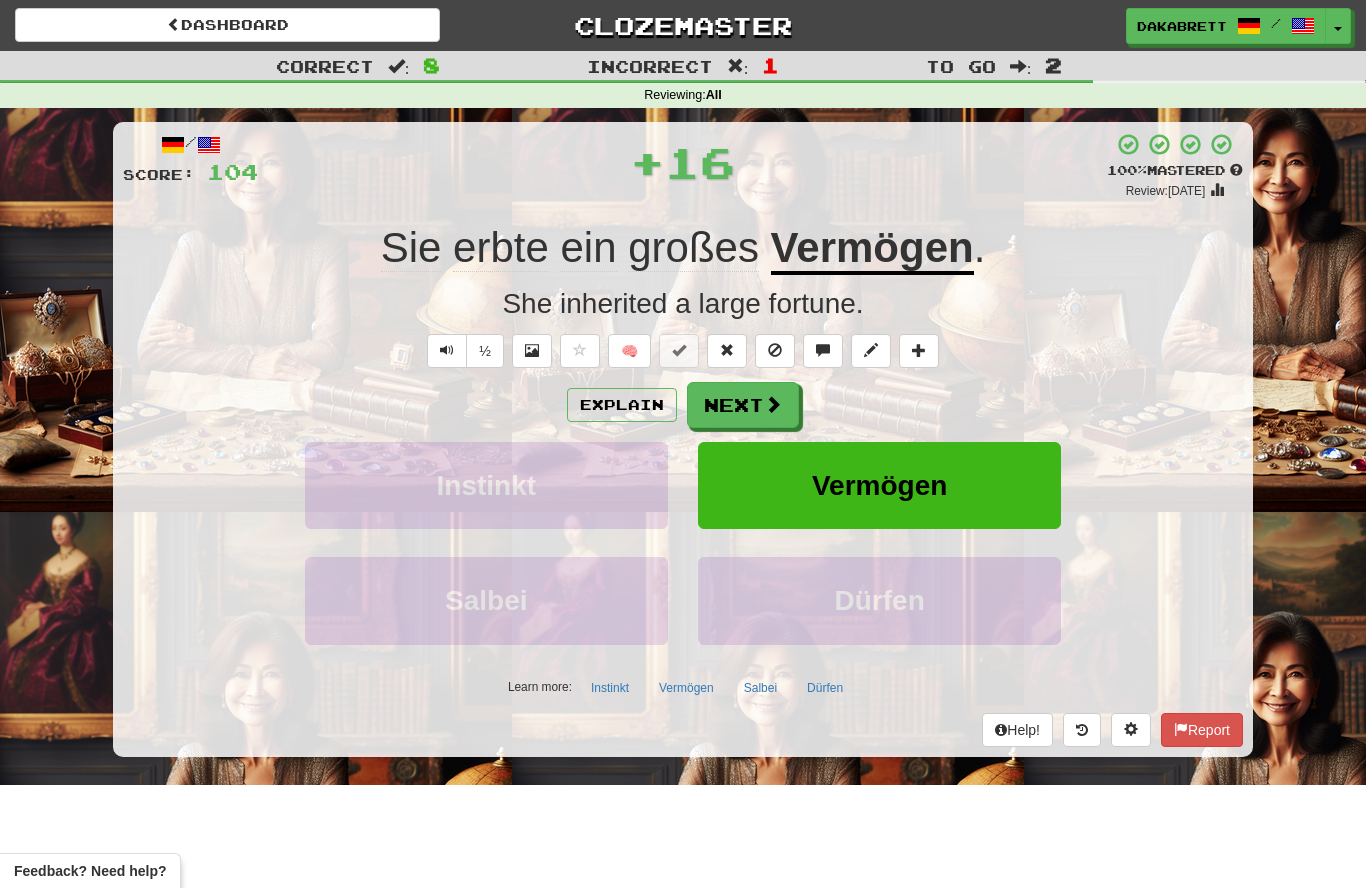 click on "Vermögen" at bounding box center (872, 249) 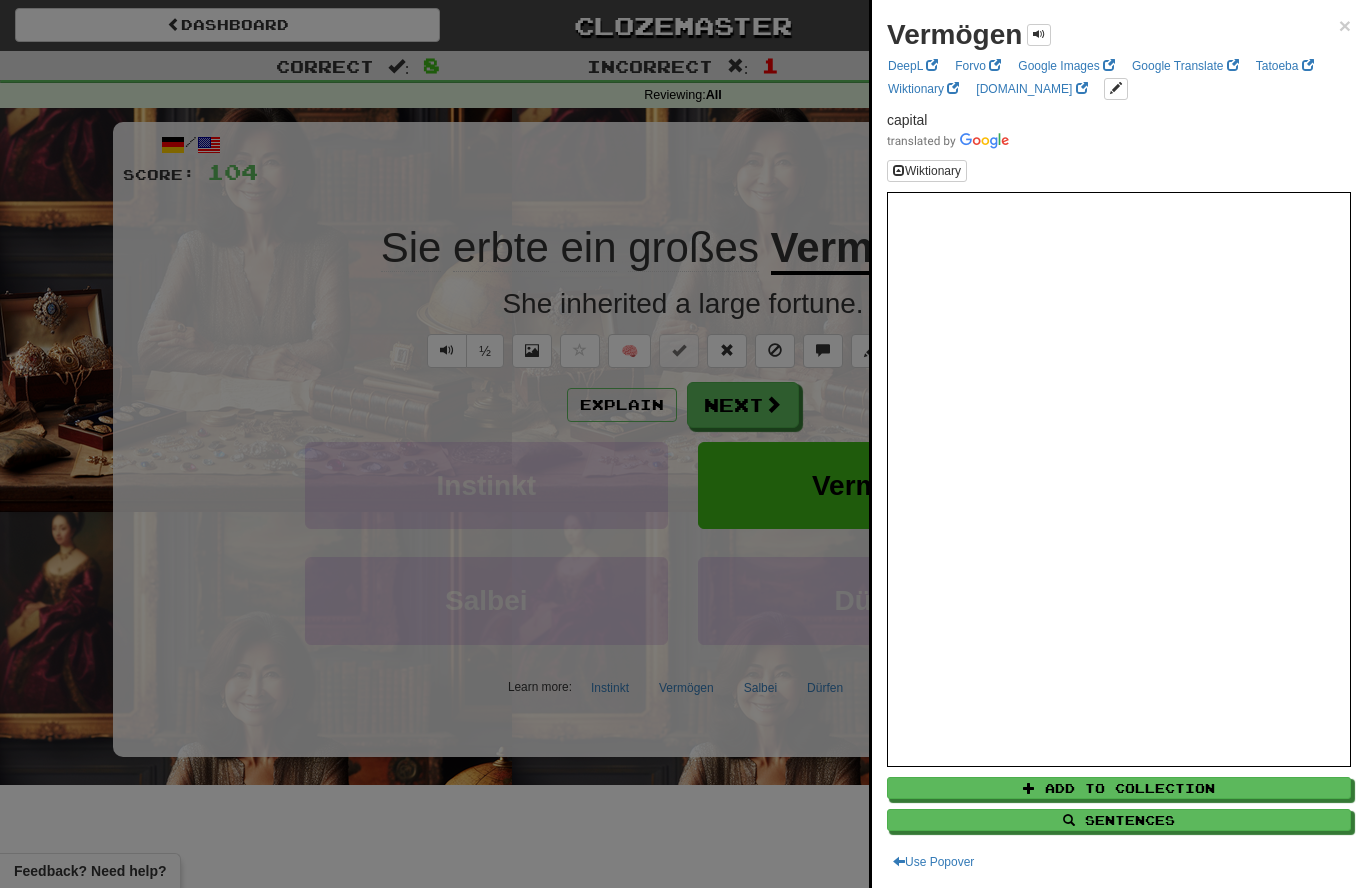 click at bounding box center [683, 444] 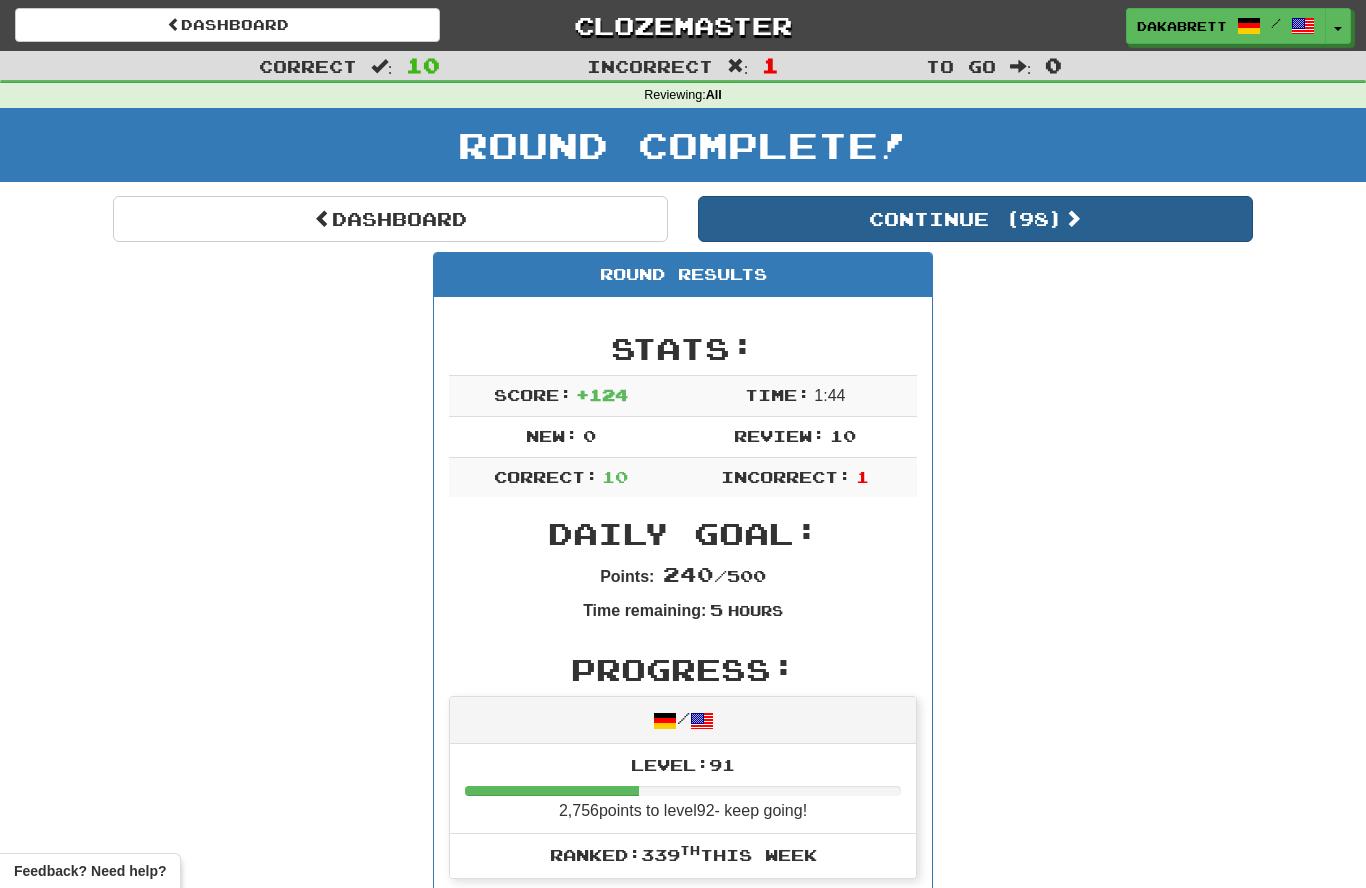 click at bounding box center (1073, 218) 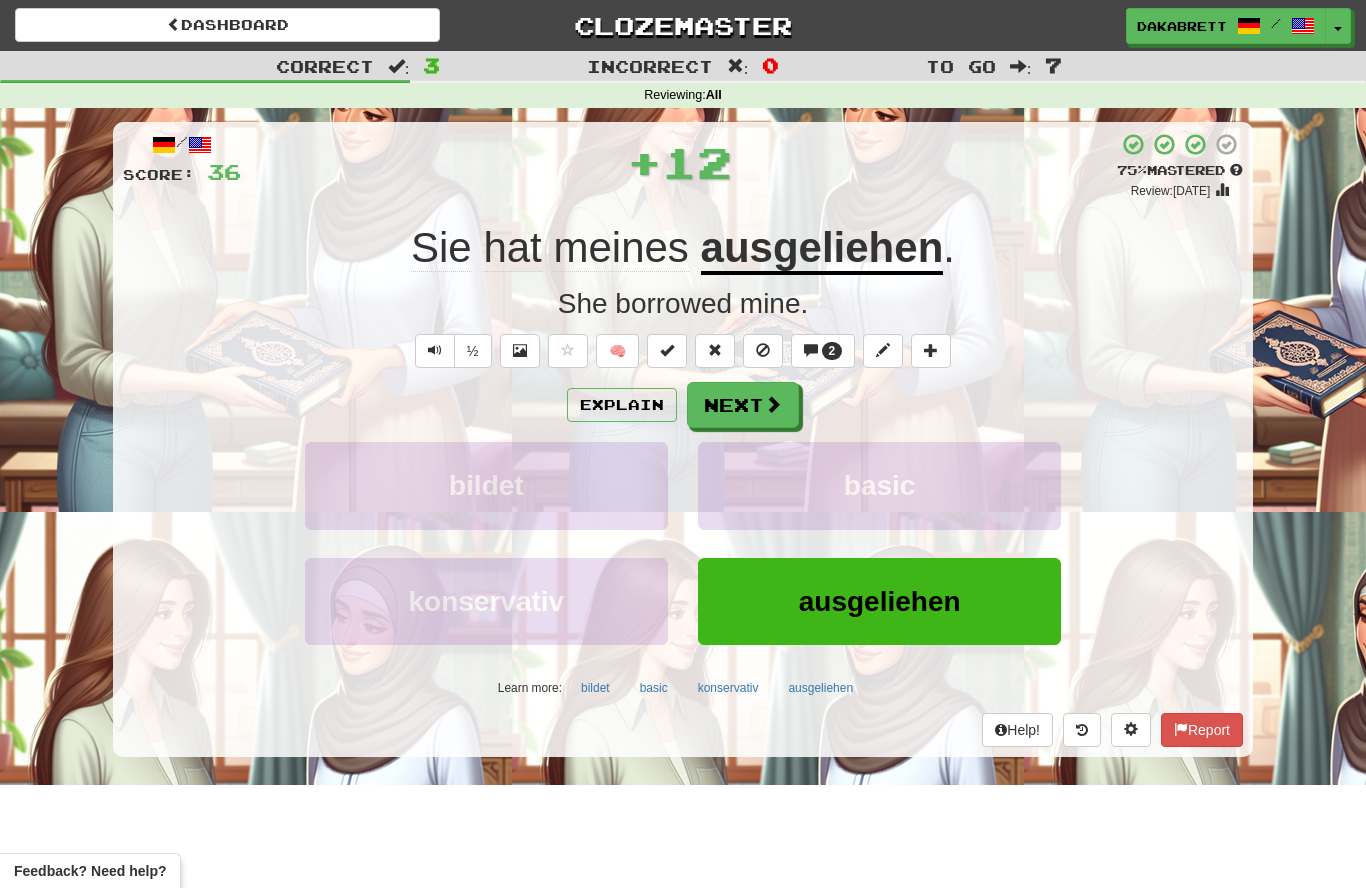 click on "ausgeliehen" at bounding box center (822, 249) 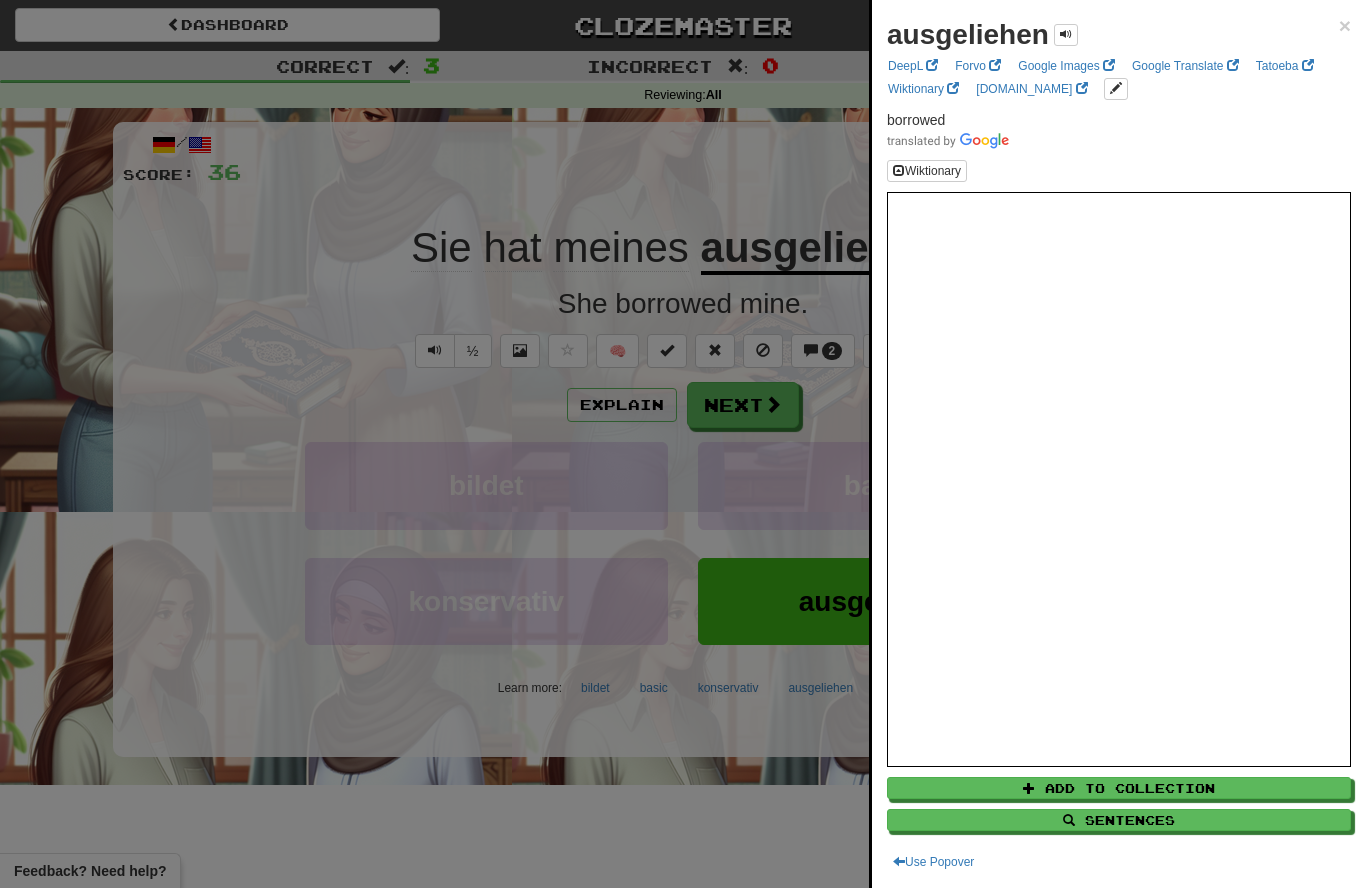 click at bounding box center (683, 444) 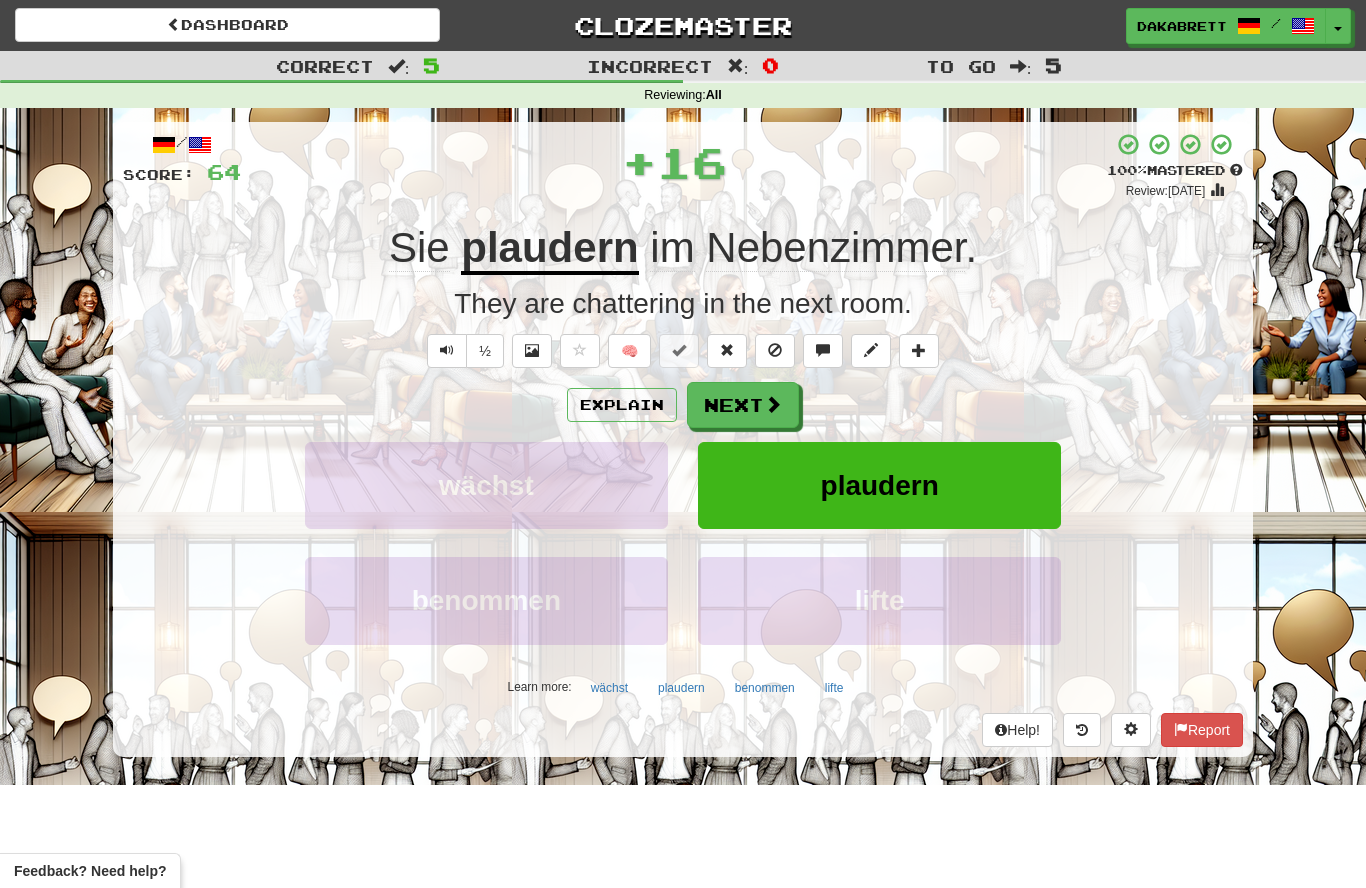 click on "plaudern" at bounding box center [549, 249] 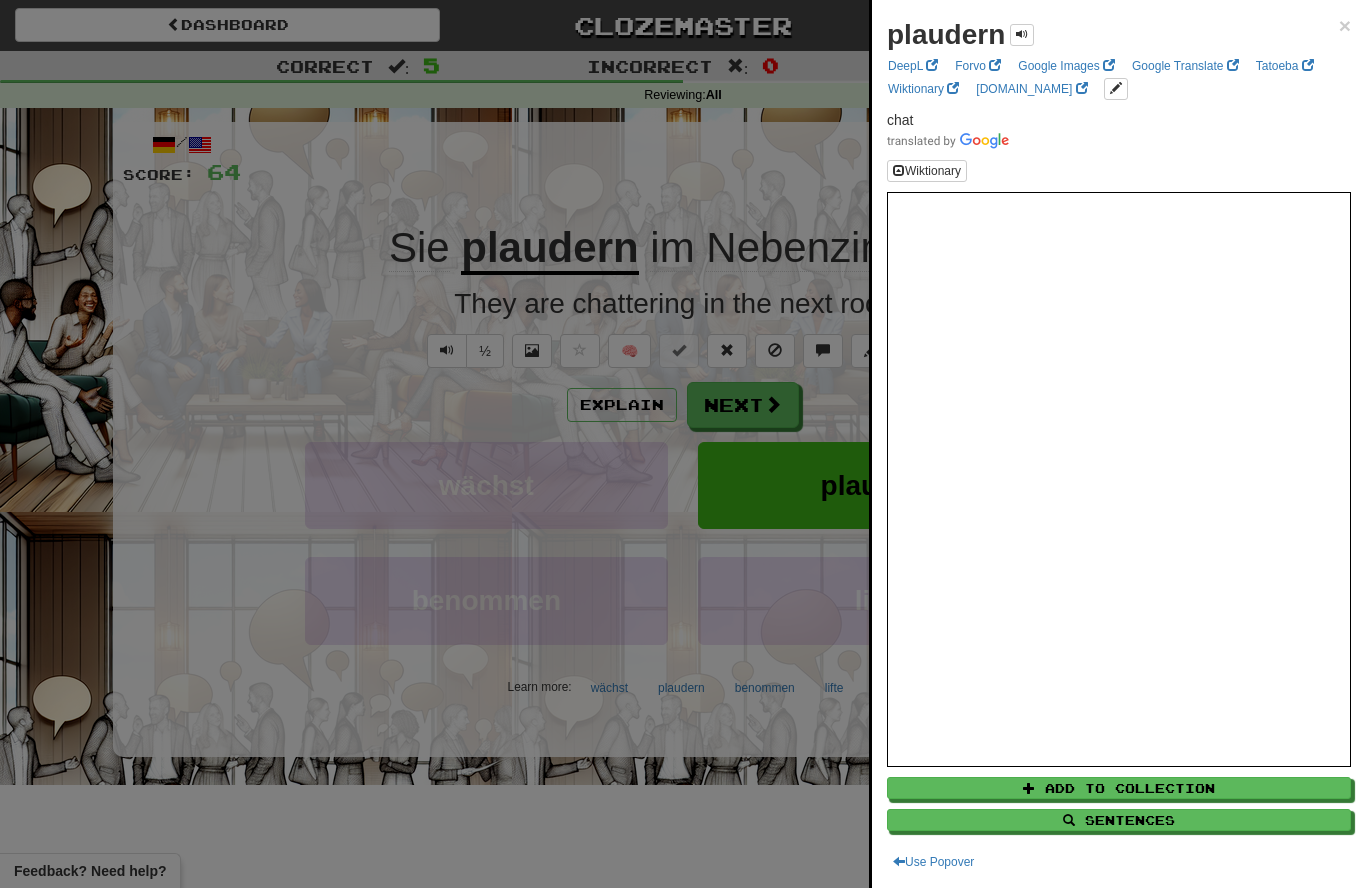 scroll, scrollTop: 4, scrollLeft: 0, axis: vertical 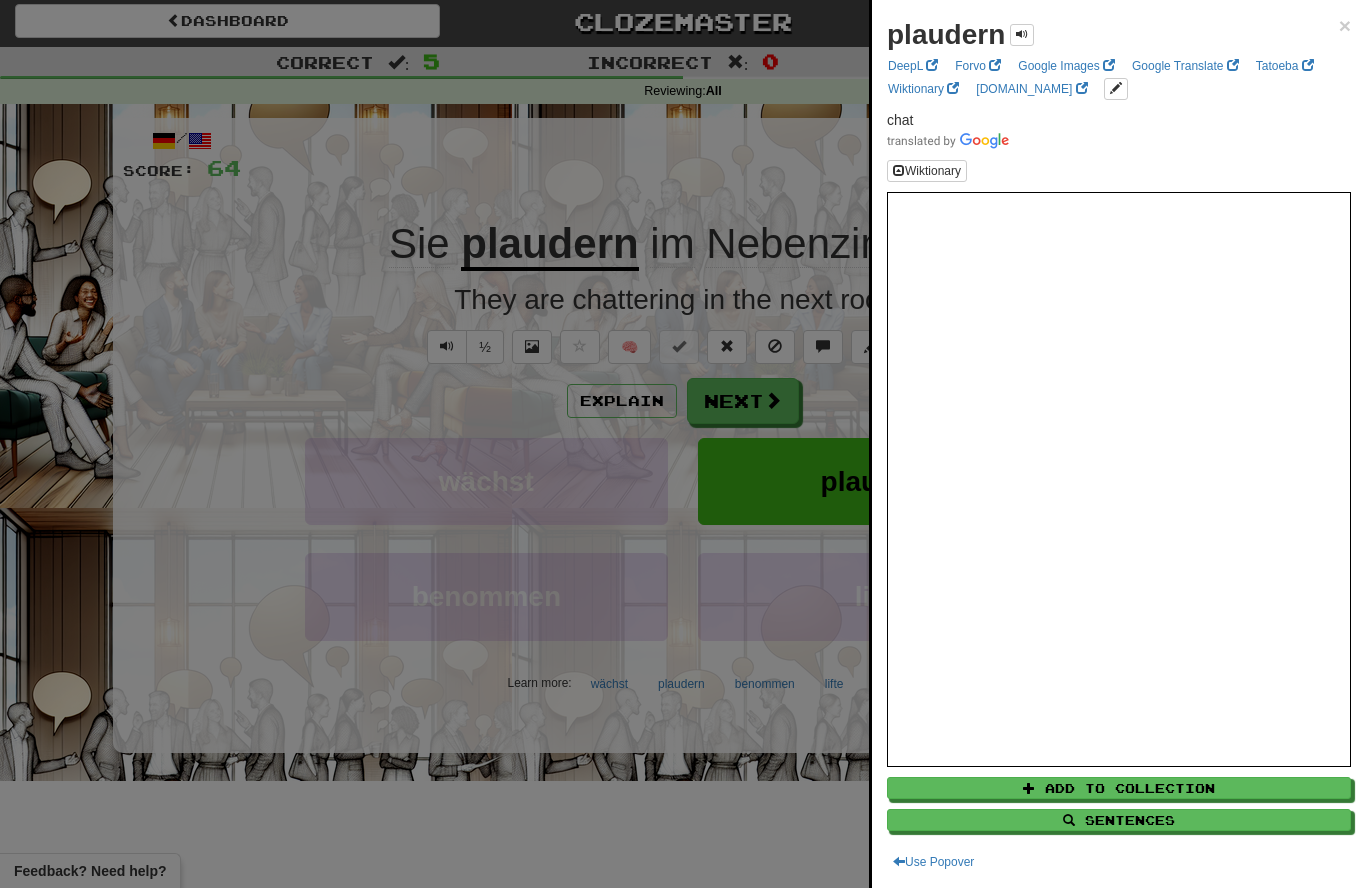 click at bounding box center (683, 444) 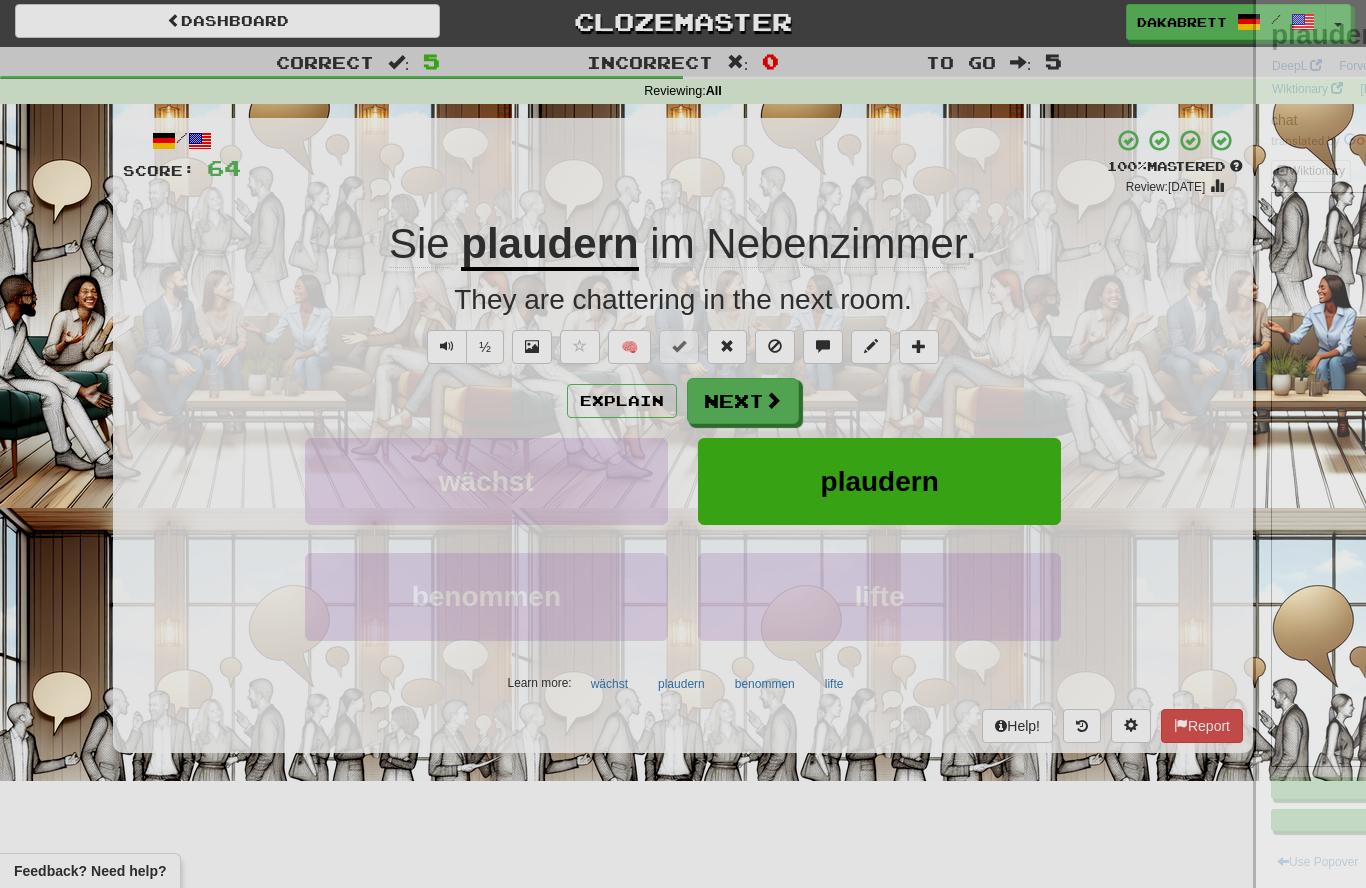 click on "Dashboard
Clozemaster
DakaBrett
/
Toggle Dropdown
Dashboard
Leaderboard
Activity Feed
Notifications
Profile
Discussions
Deutsch
/
English
Streak:
5
Review:
120
Daily Goal:  0 /500
Italiano
/
English
Streak:
0
Review:
0
Points [DATE]: 0
Italiano
/
Deutsch
Streak:
0
Review:
6
Points [DATE]: 0
Languages
Account
Logout
DakaBrett
/
Toggle Dropdown
Dashboard
Leaderboard
Activity Feed
Notifications
Profile
Discussions
Deutsch
/
English
Streak:
5
Review:
120
Daily Goal:  0 /500
Italiano
/
English
Streak:
0
Review:
0
Points [DATE]: 0" at bounding box center (683, 440) 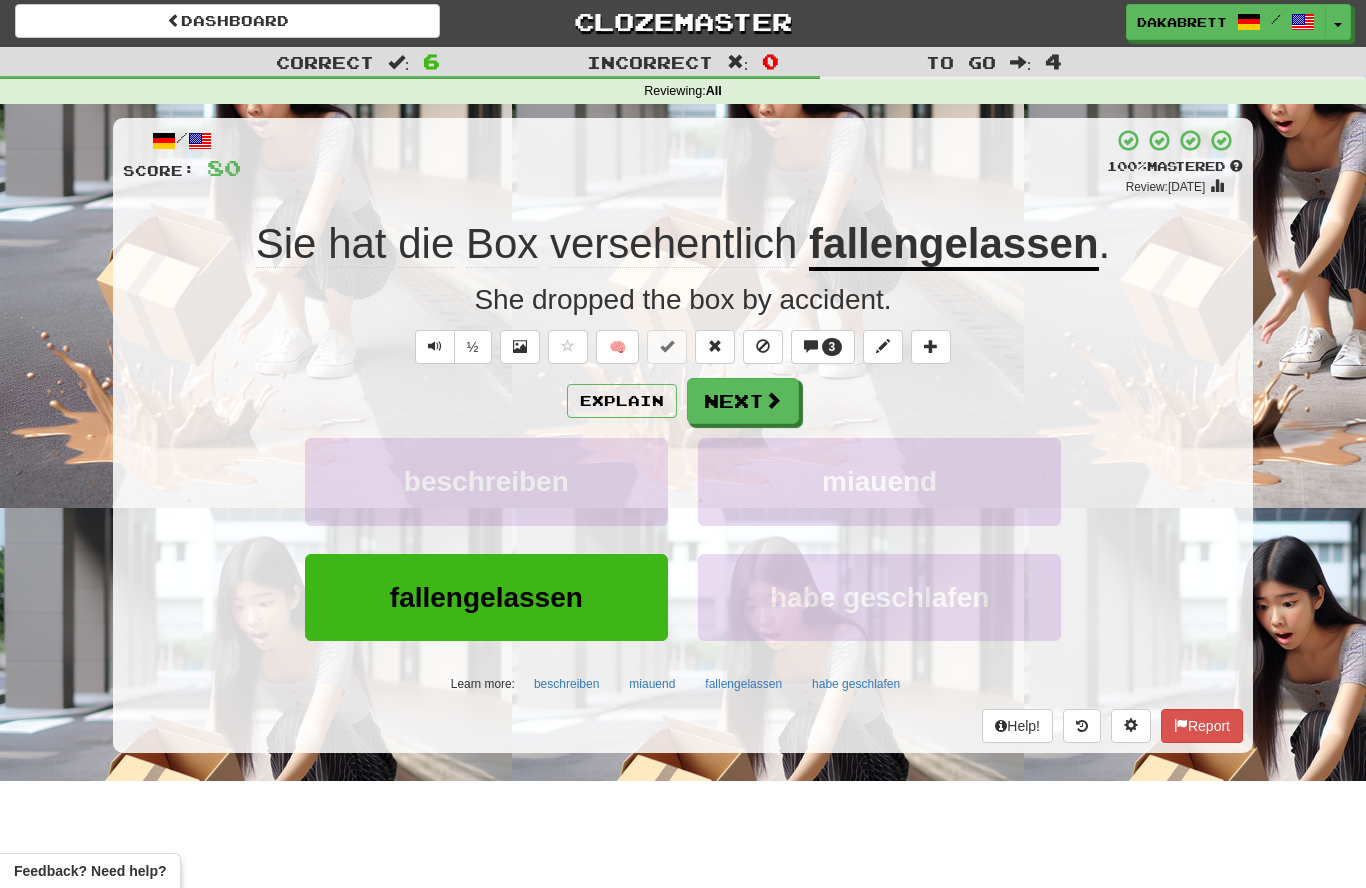 click on "versehentlich" 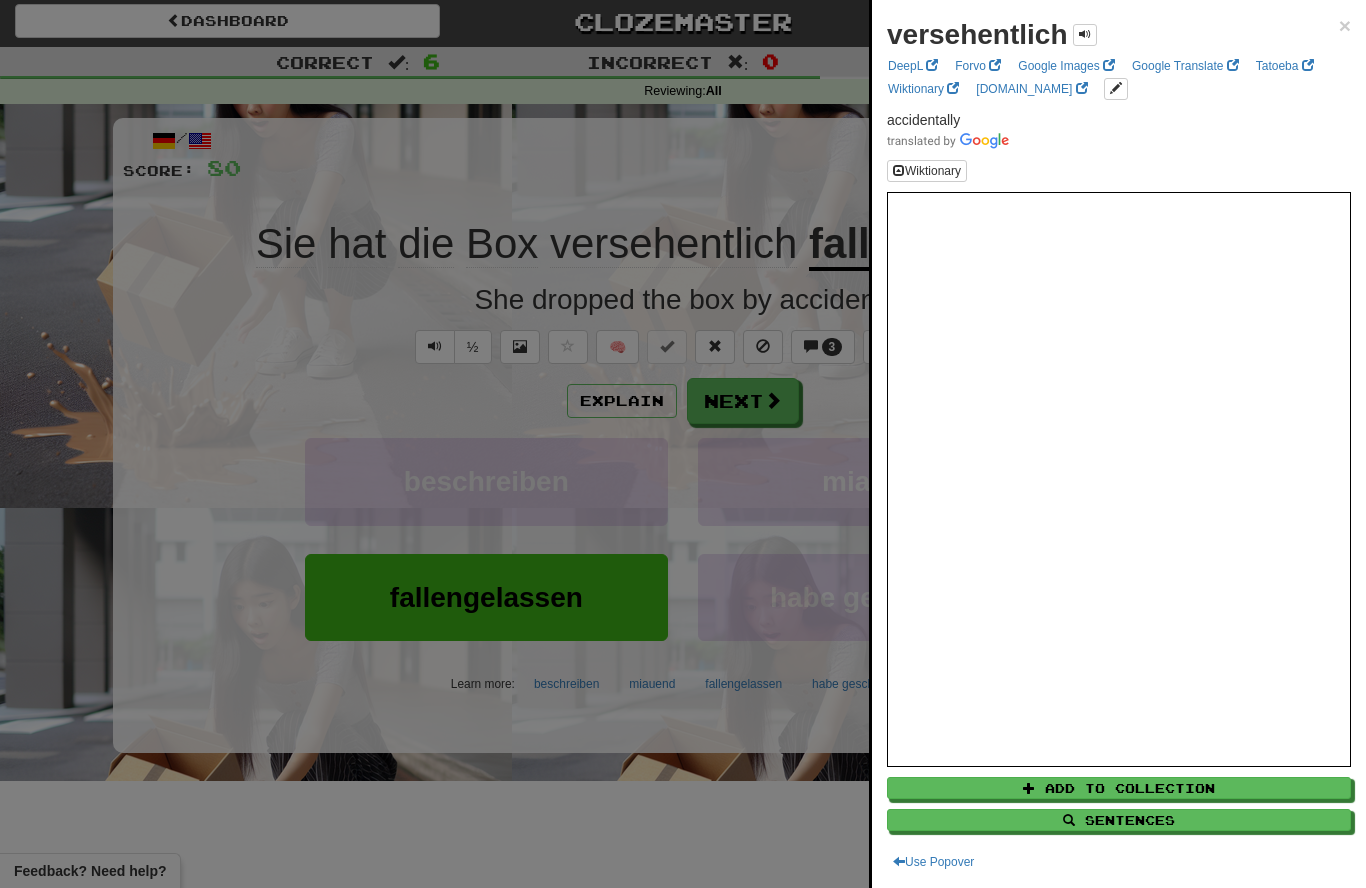 click at bounding box center (683, 444) 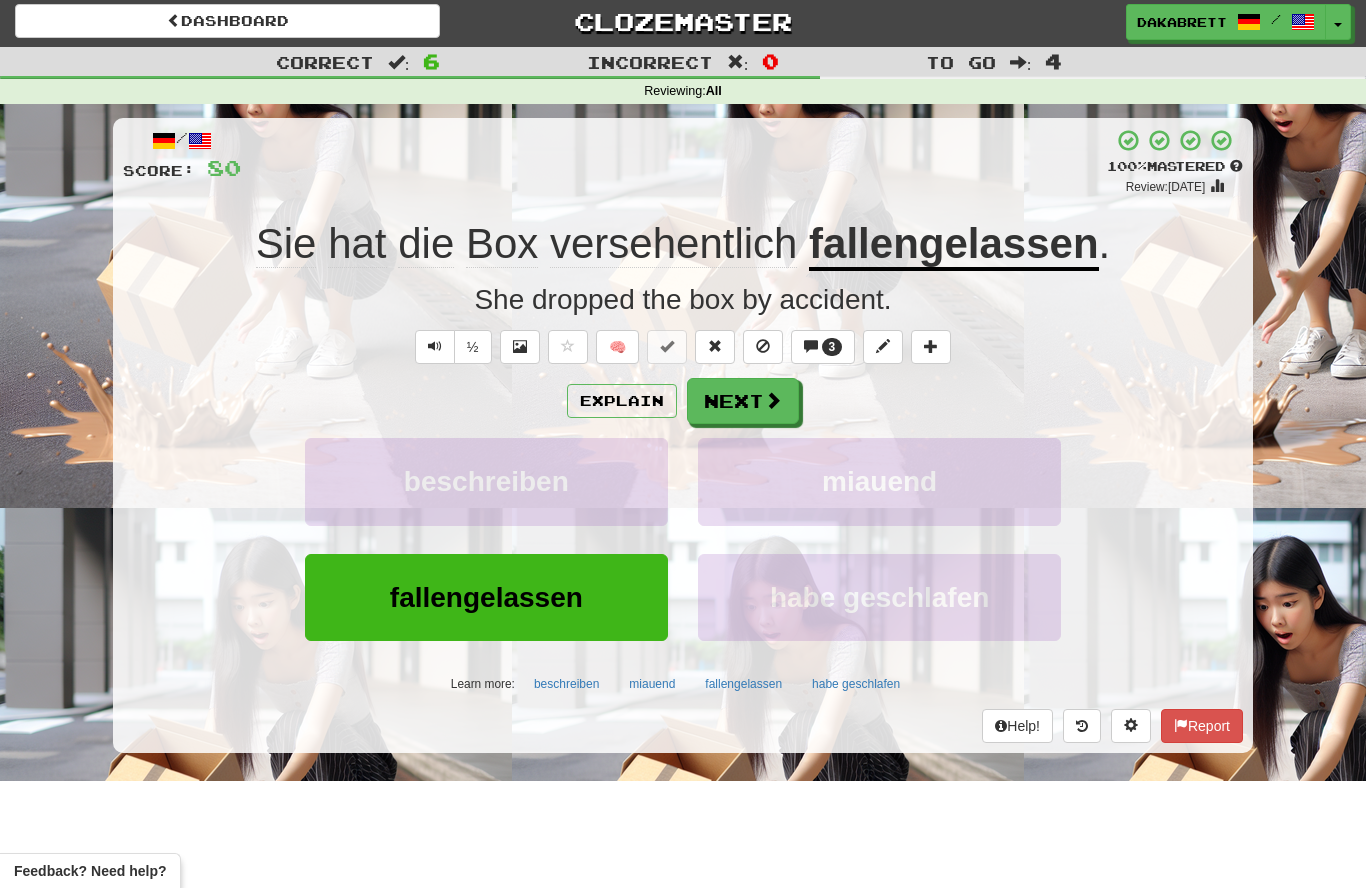 click on "fallengelassen" at bounding box center (953, 245) 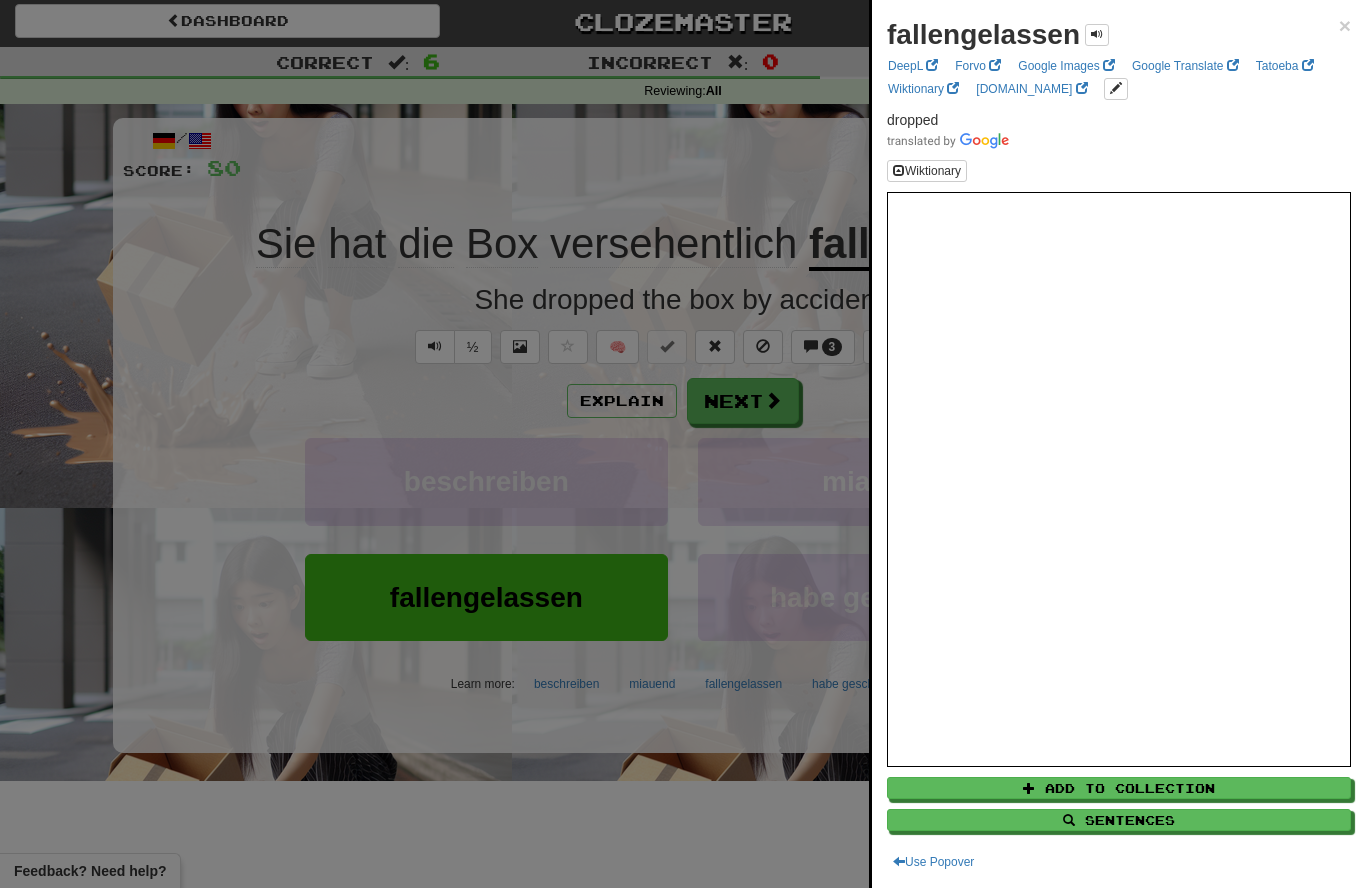 click at bounding box center (683, 444) 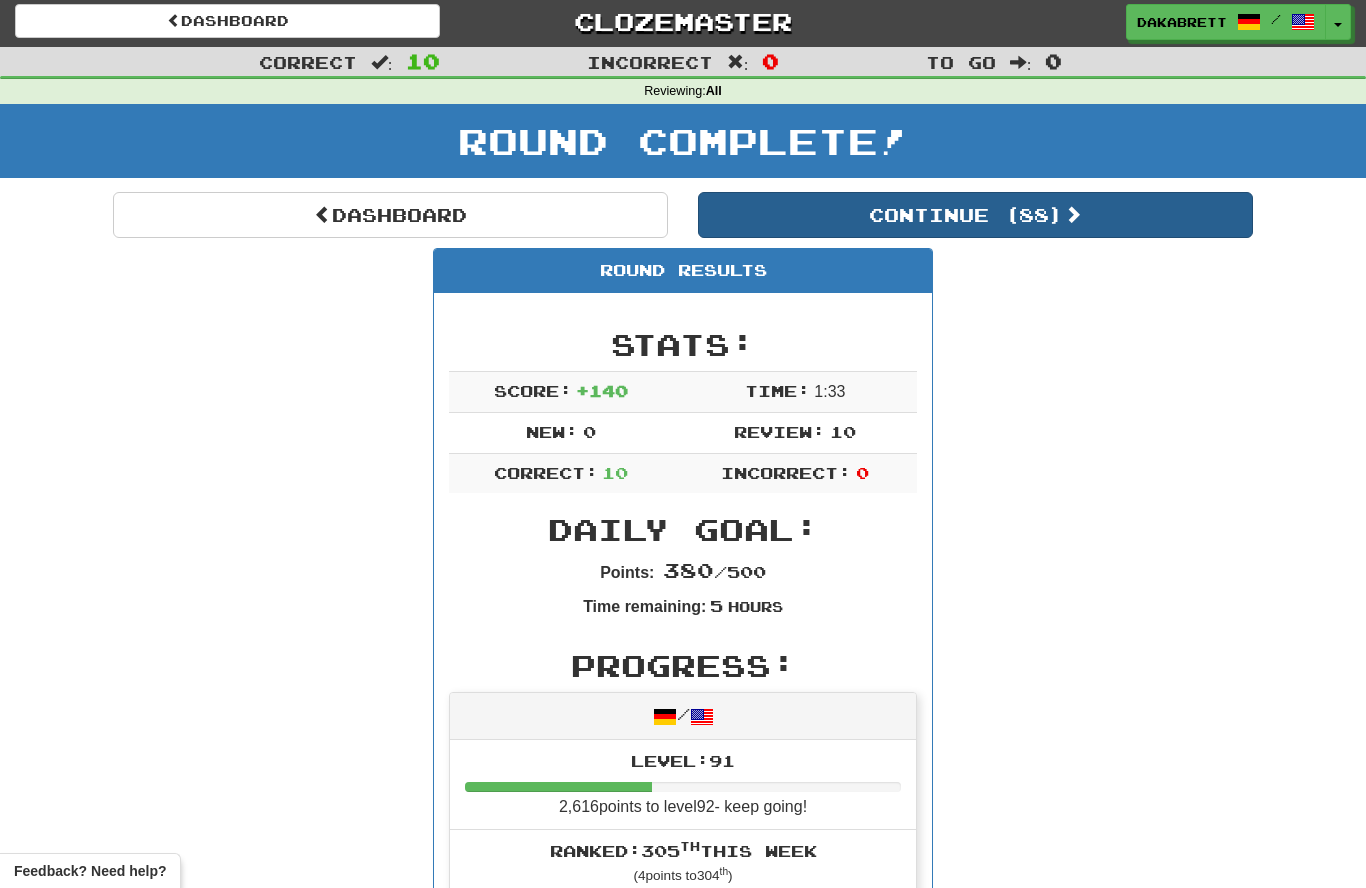 click on "Continue ( 88 )" at bounding box center (975, 215) 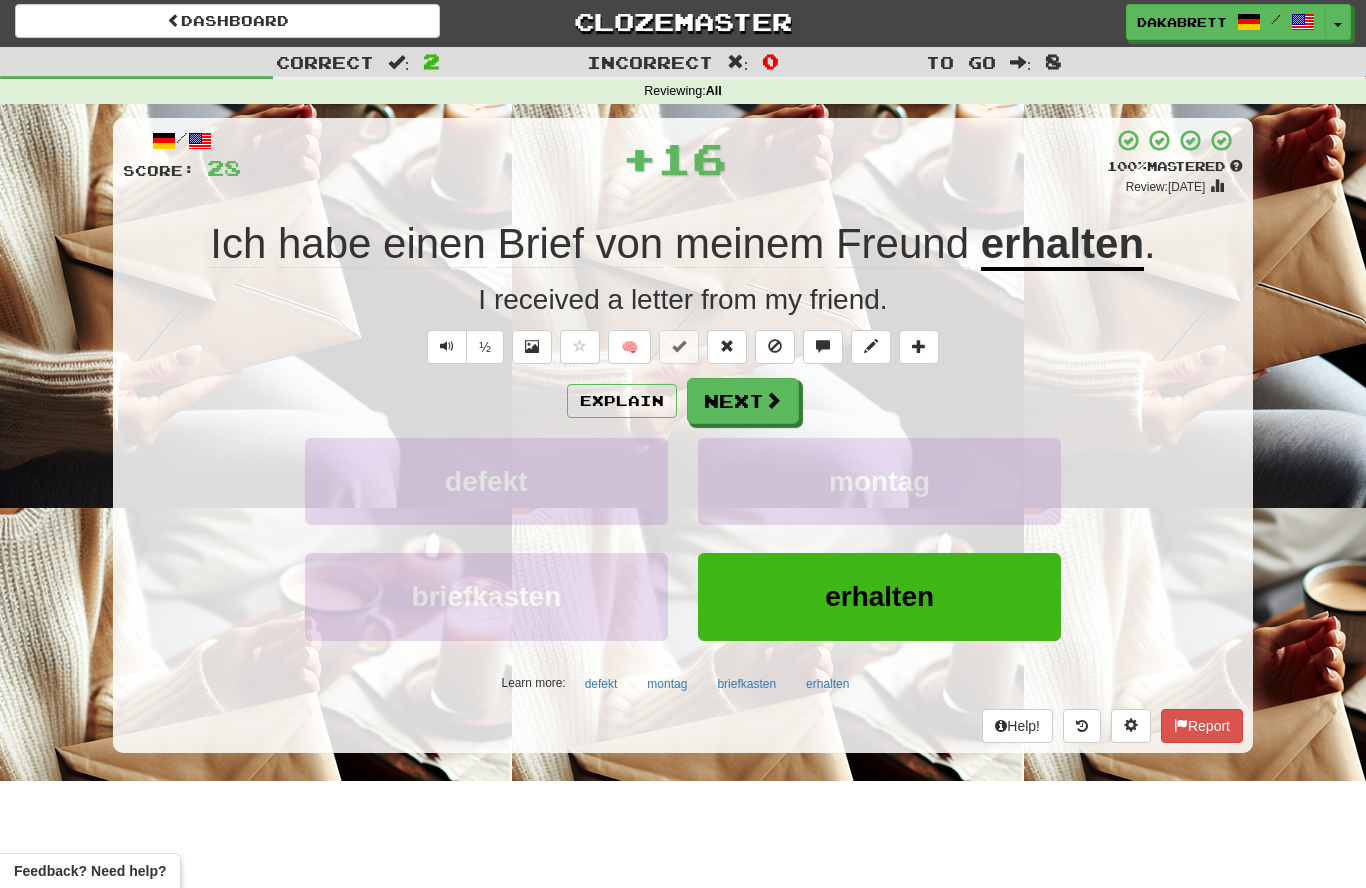 click on "erhalten" at bounding box center (1062, 245) 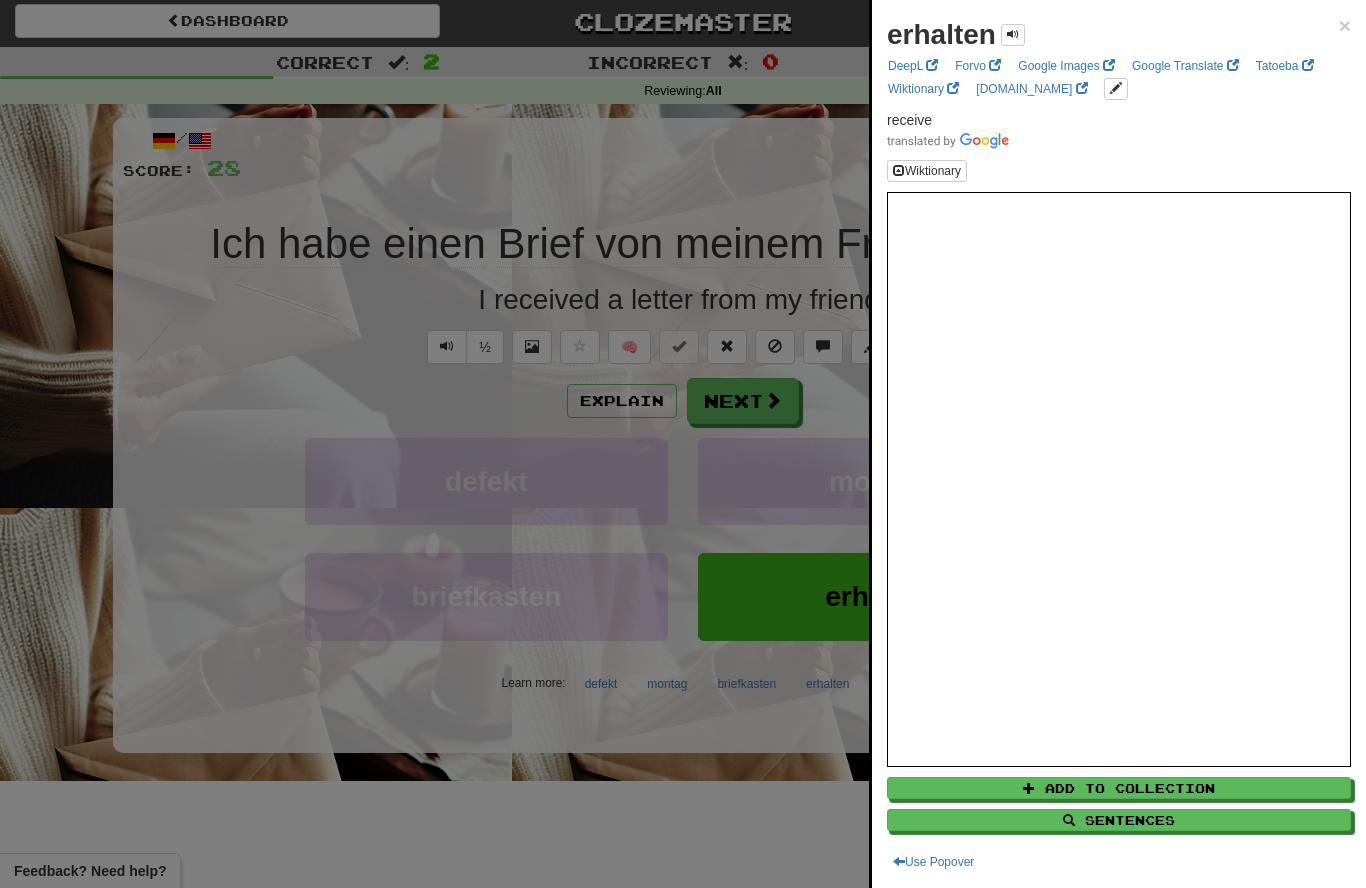 click at bounding box center [683, 444] 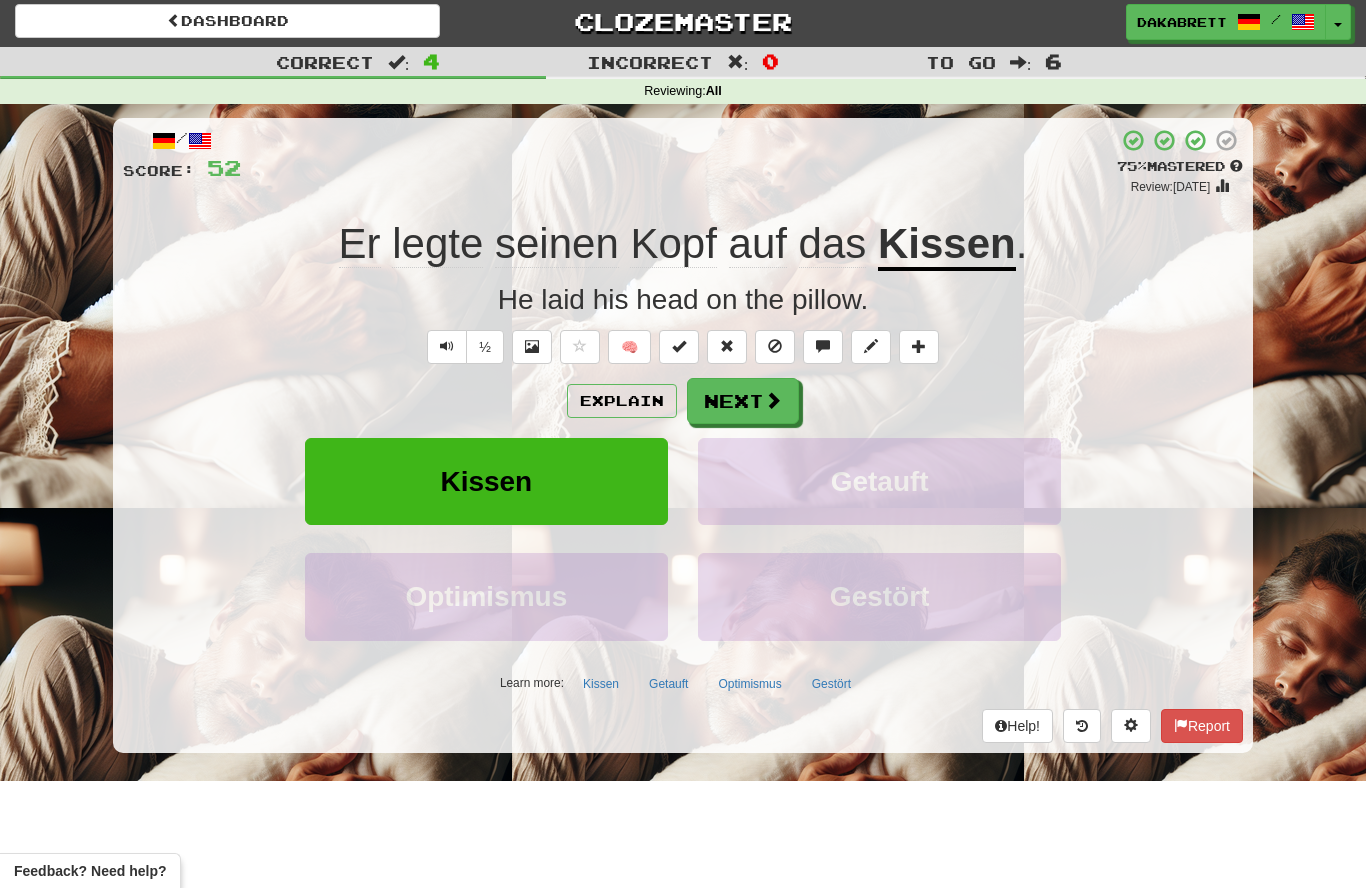 click on "Kissen" at bounding box center [947, 245] 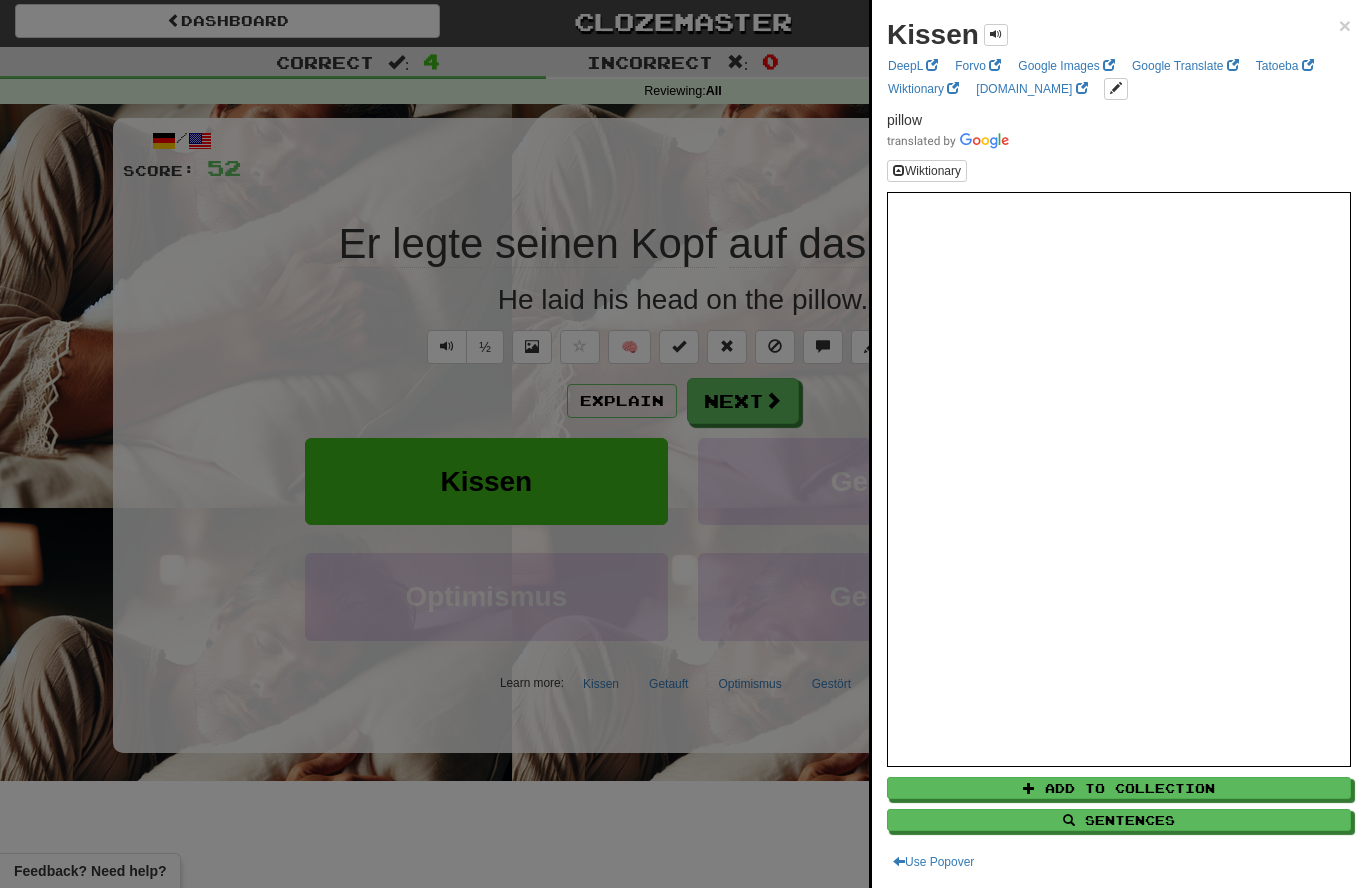 click at bounding box center [683, 444] 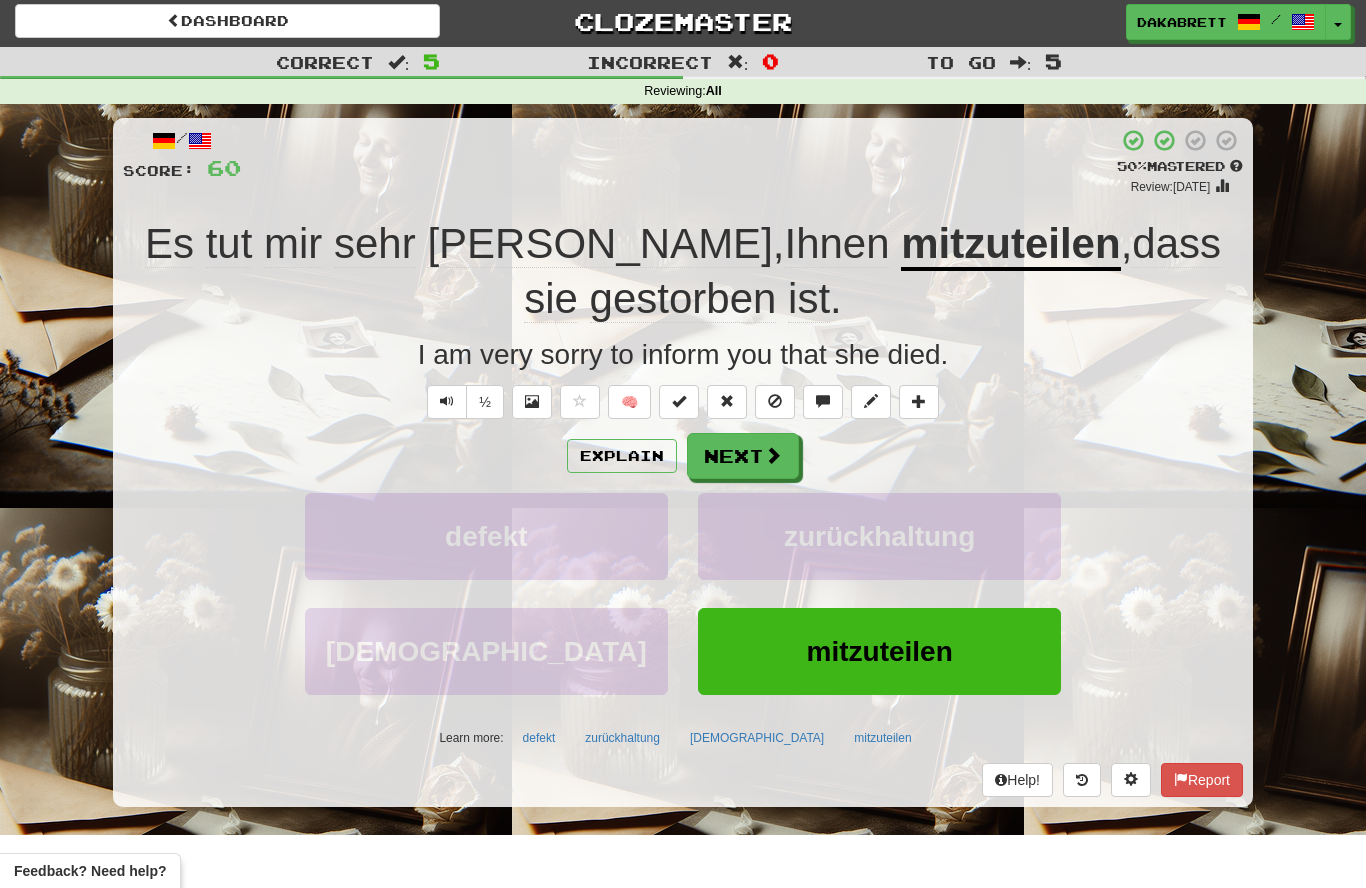 click on "mitzuteilen" at bounding box center (1010, 245) 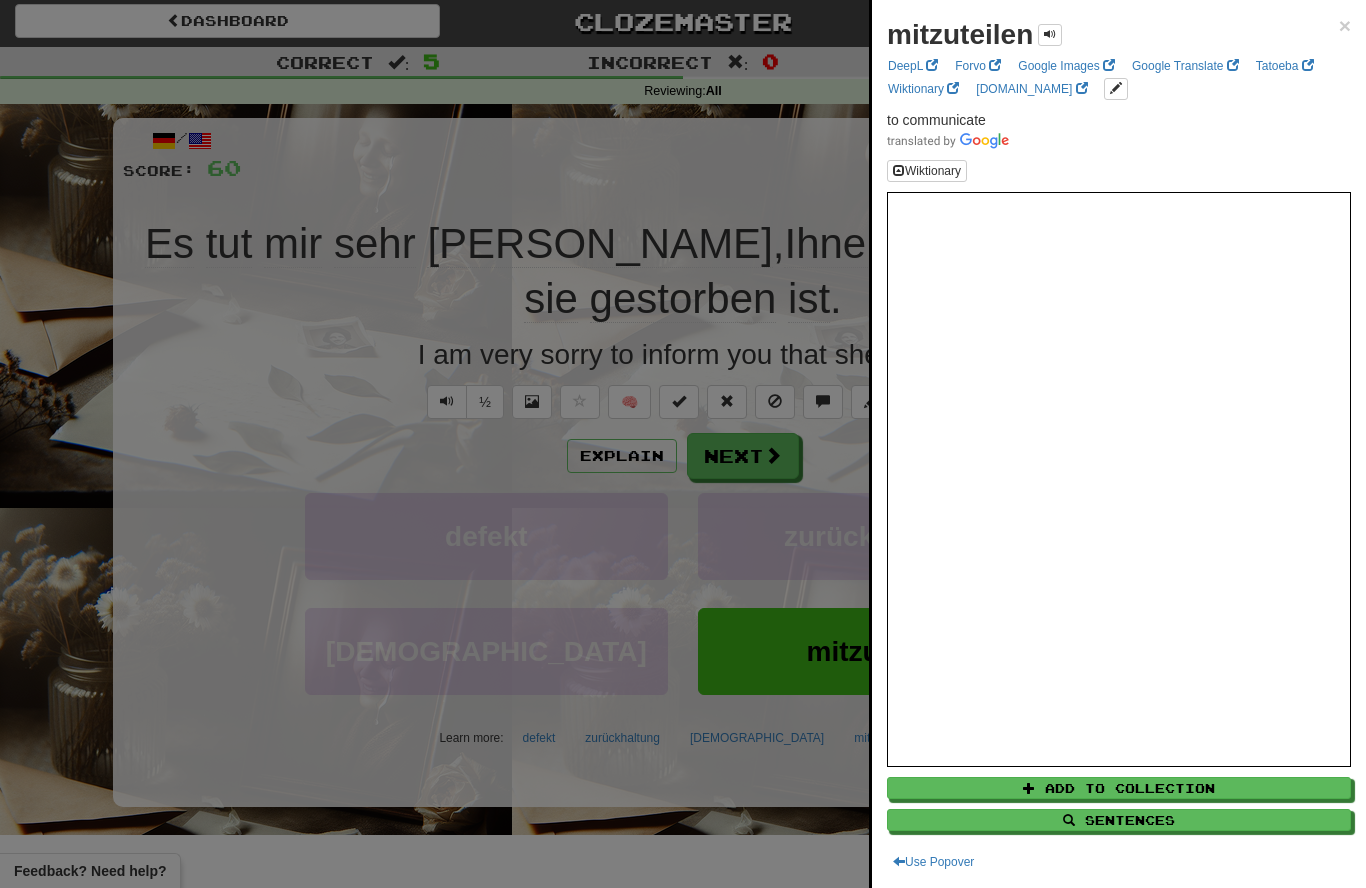 click at bounding box center [683, 444] 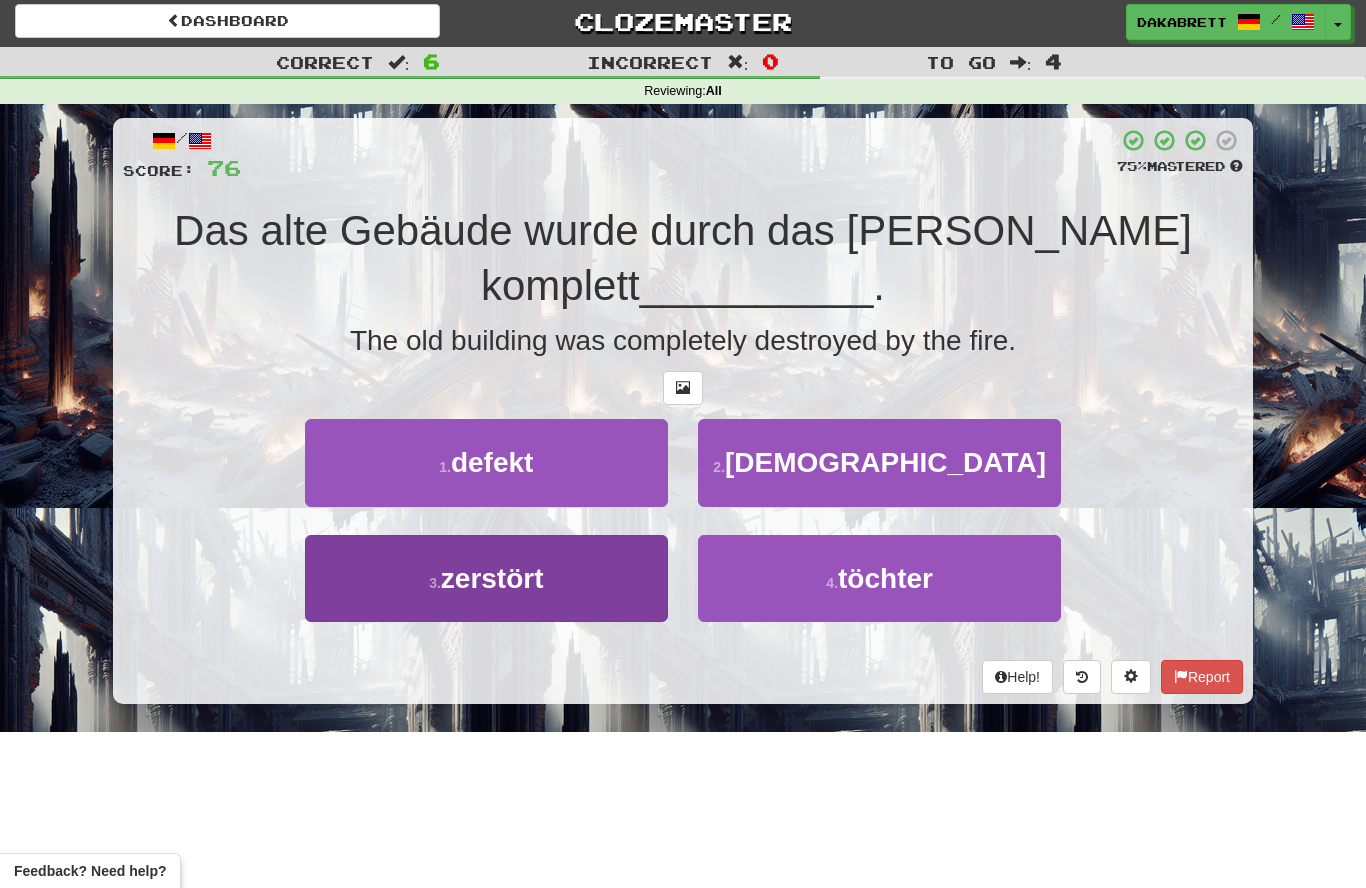 click on "3 .  zerstört" at bounding box center (486, 578) 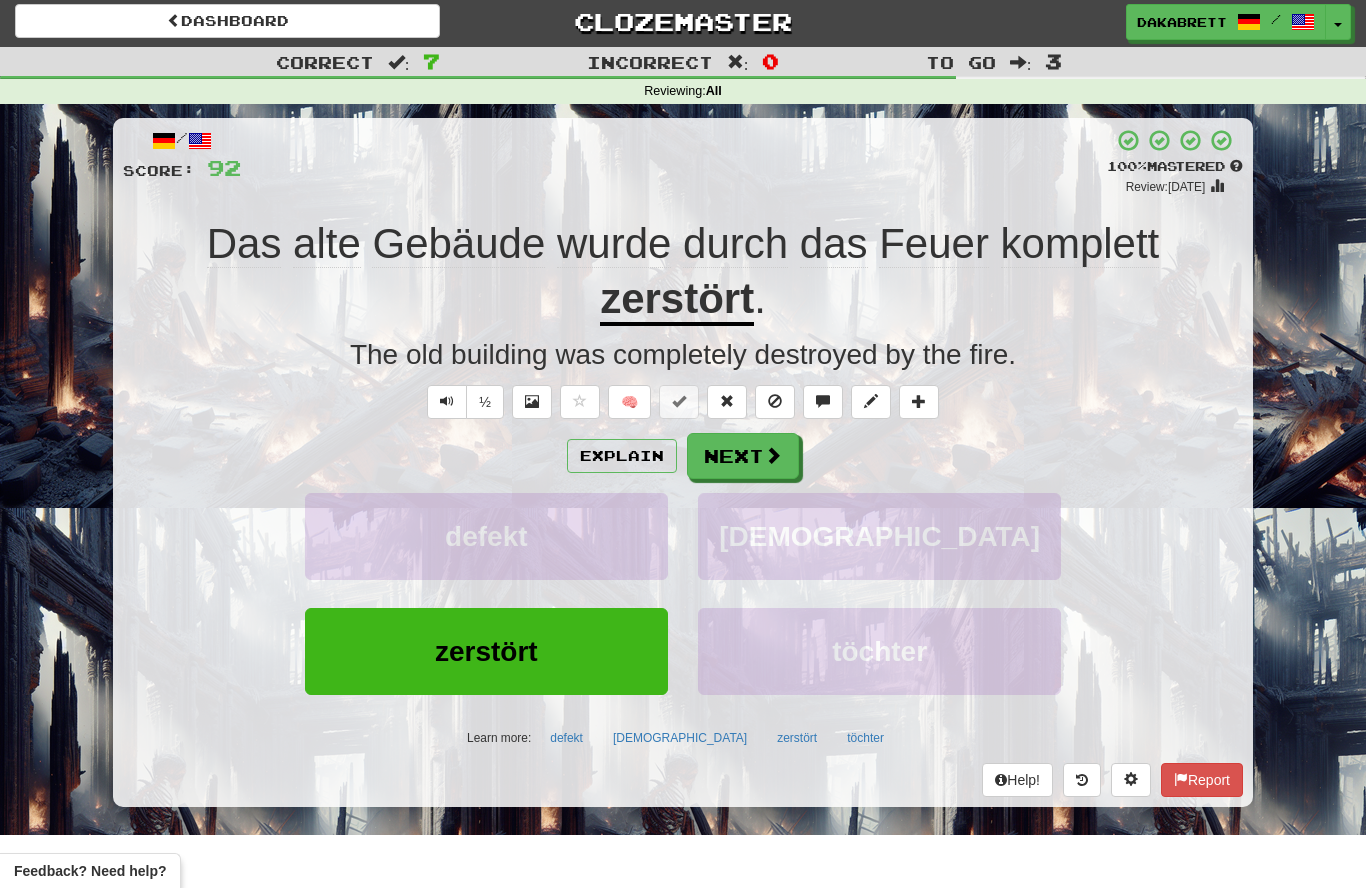 click on "zerstört" at bounding box center [677, 300] 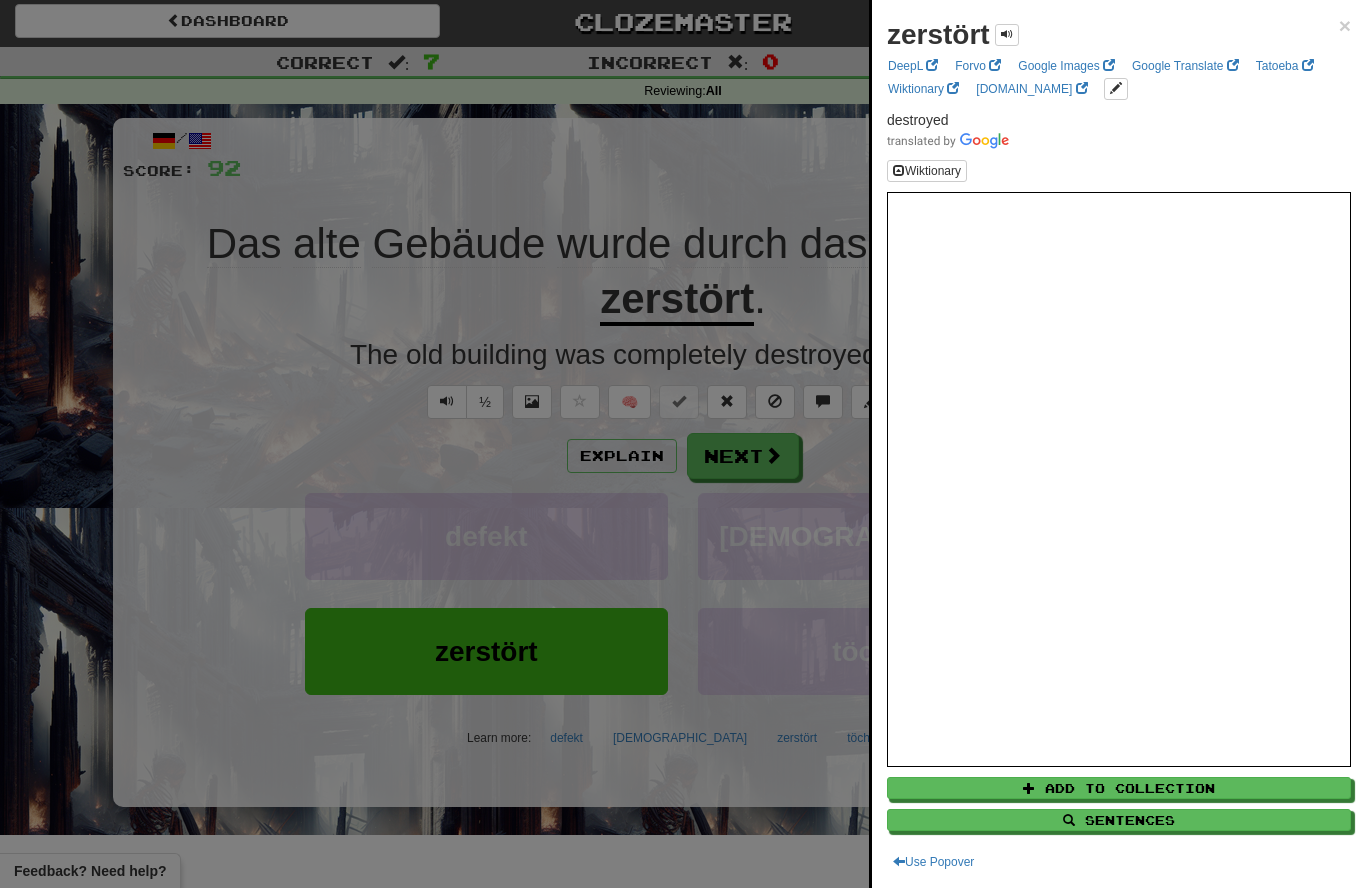 click at bounding box center [683, 444] 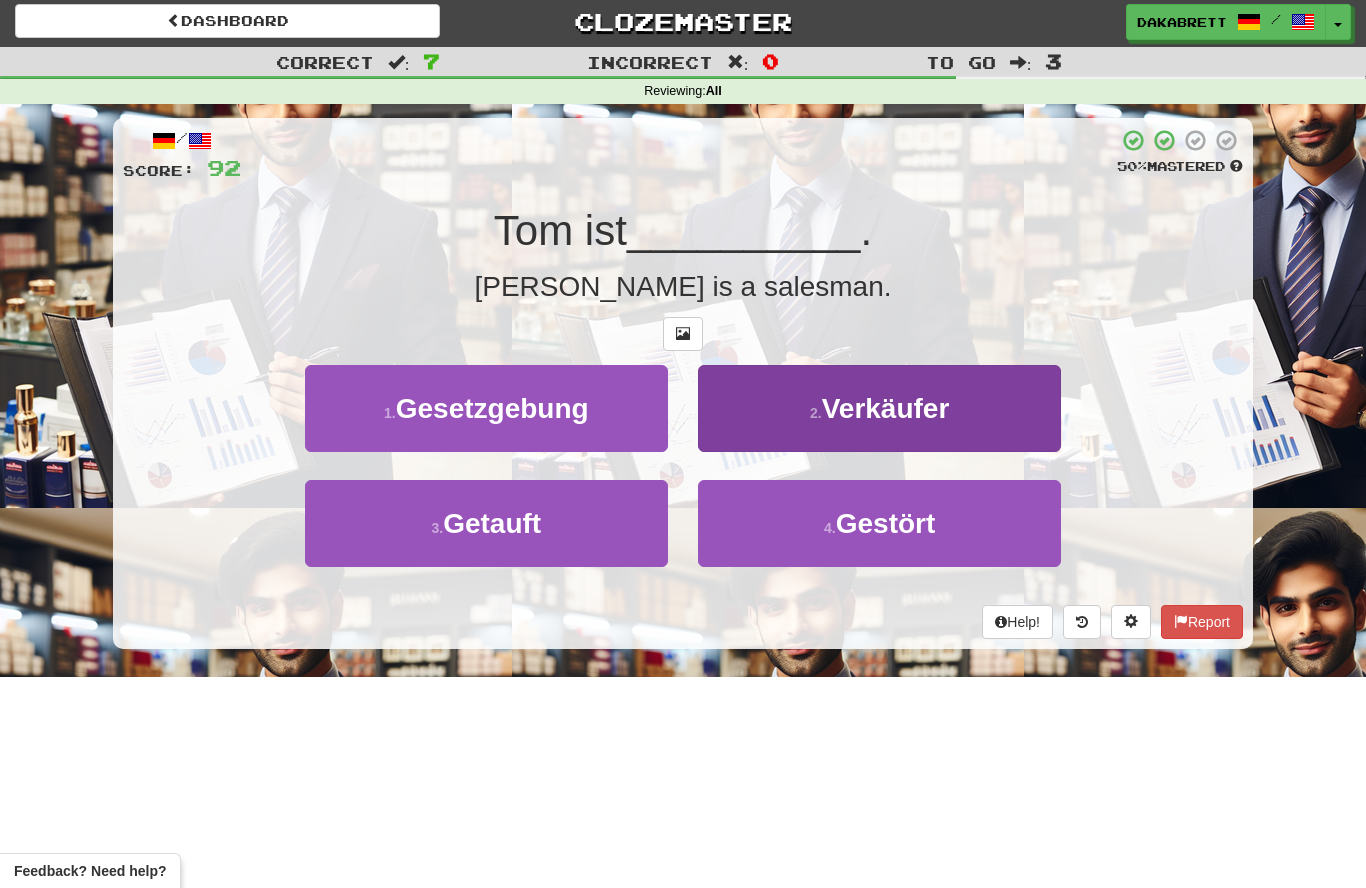 click on "Verkäufer" at bounding box center (886, 408) 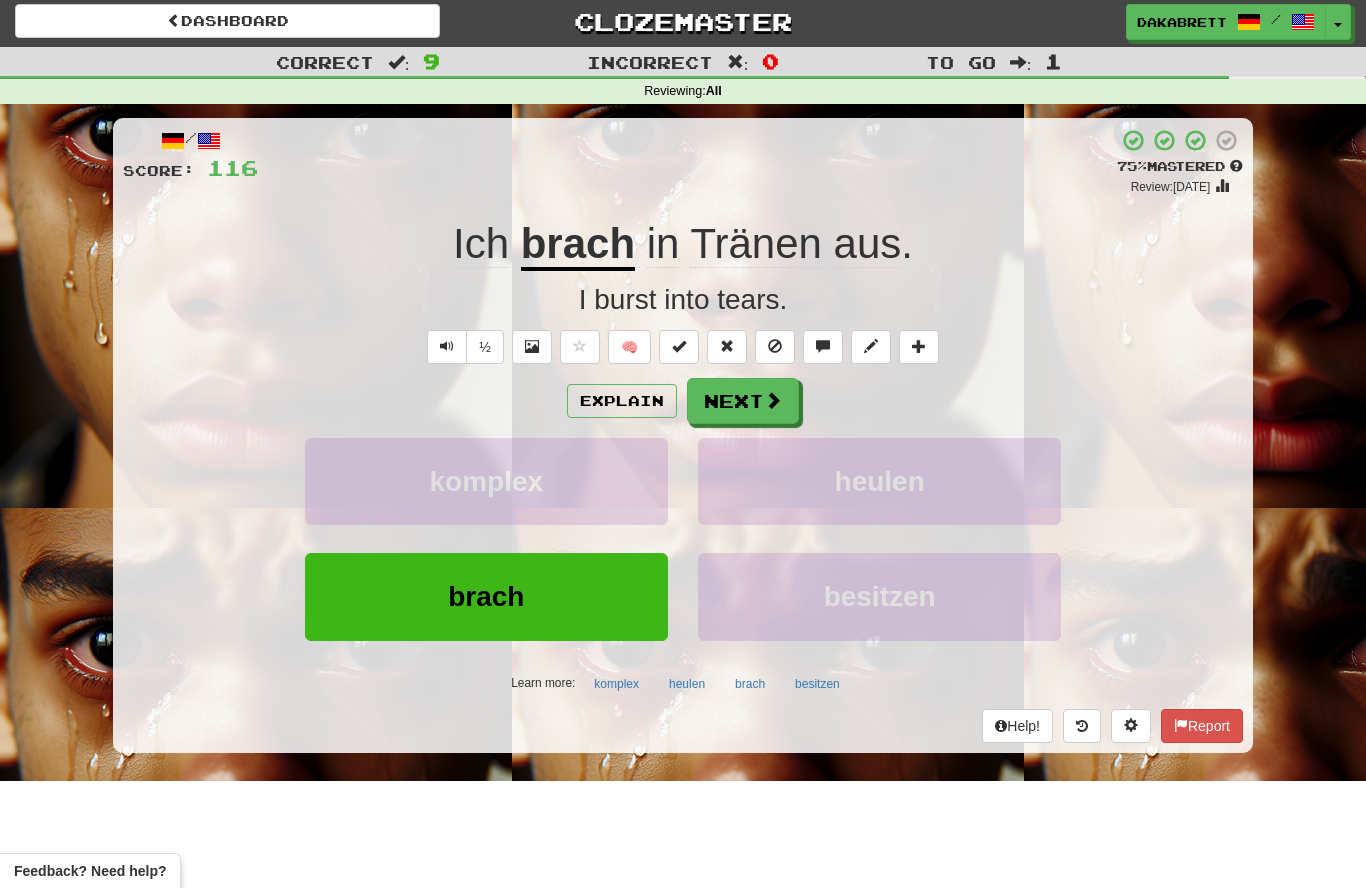 click on "brach" at bounding box center [578, 245] 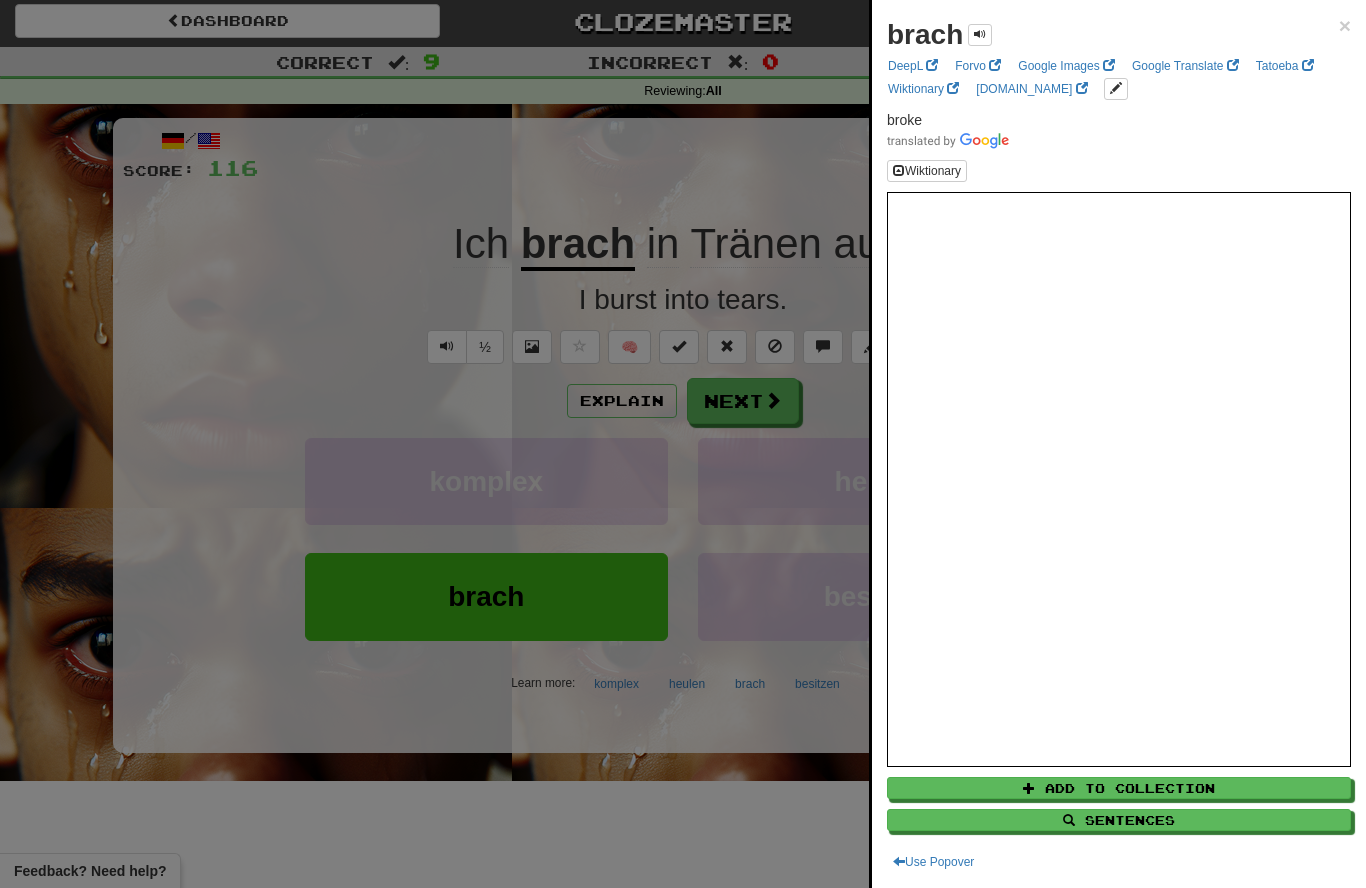 click at bounding box center (683, 444) 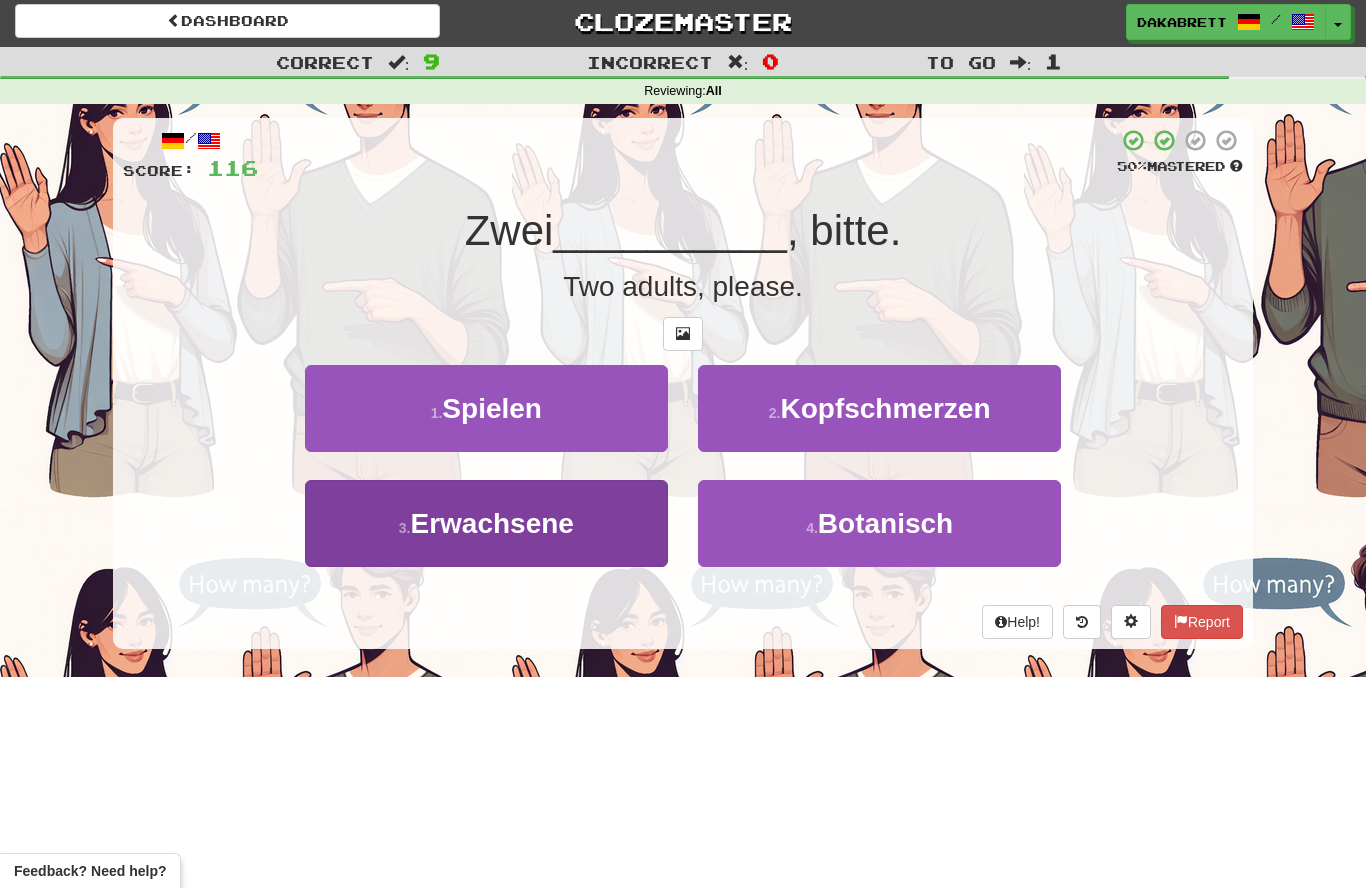 click on "Erwachsene" at bounding box center [491, 523] 